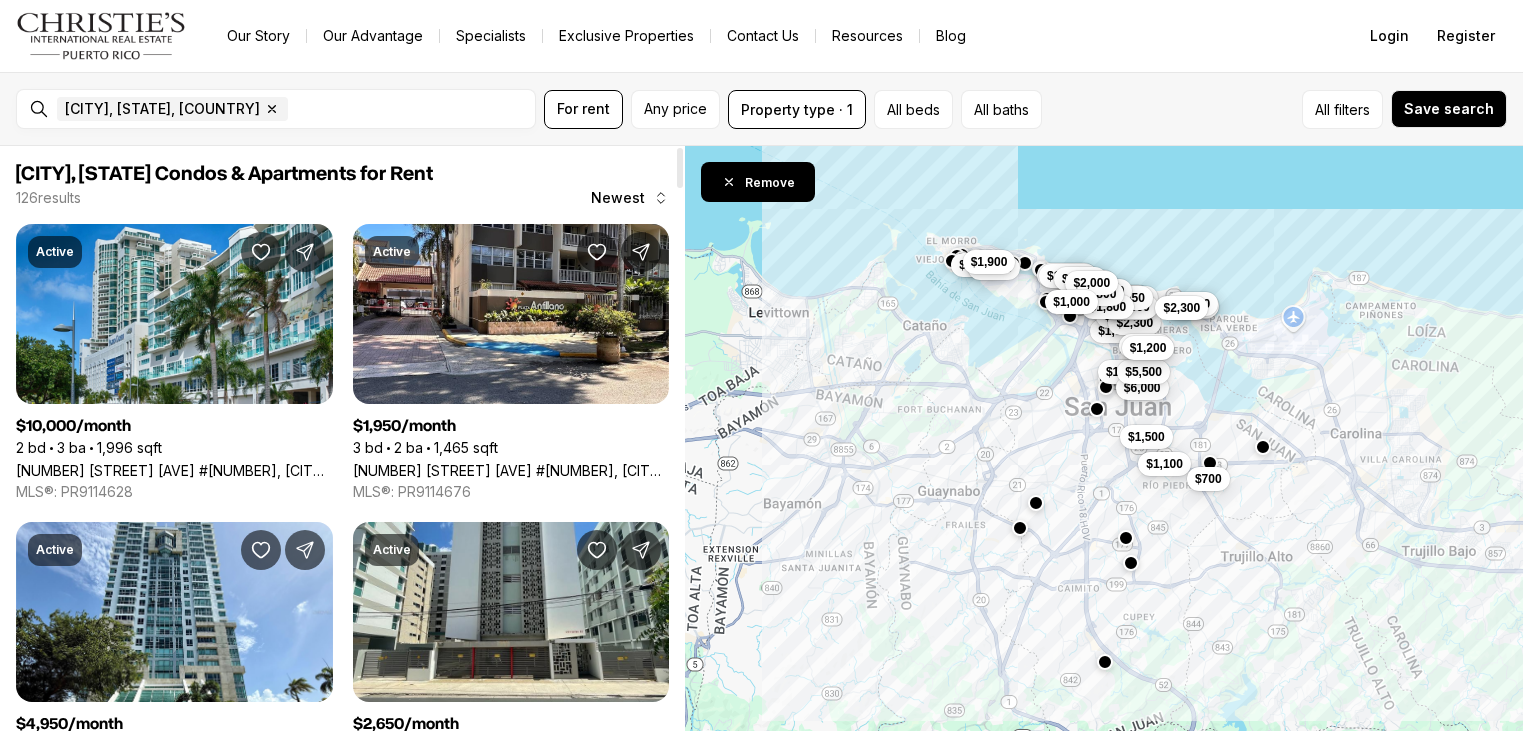 scroll, scrollTop: 0, scrollLeft: 0, axis: both 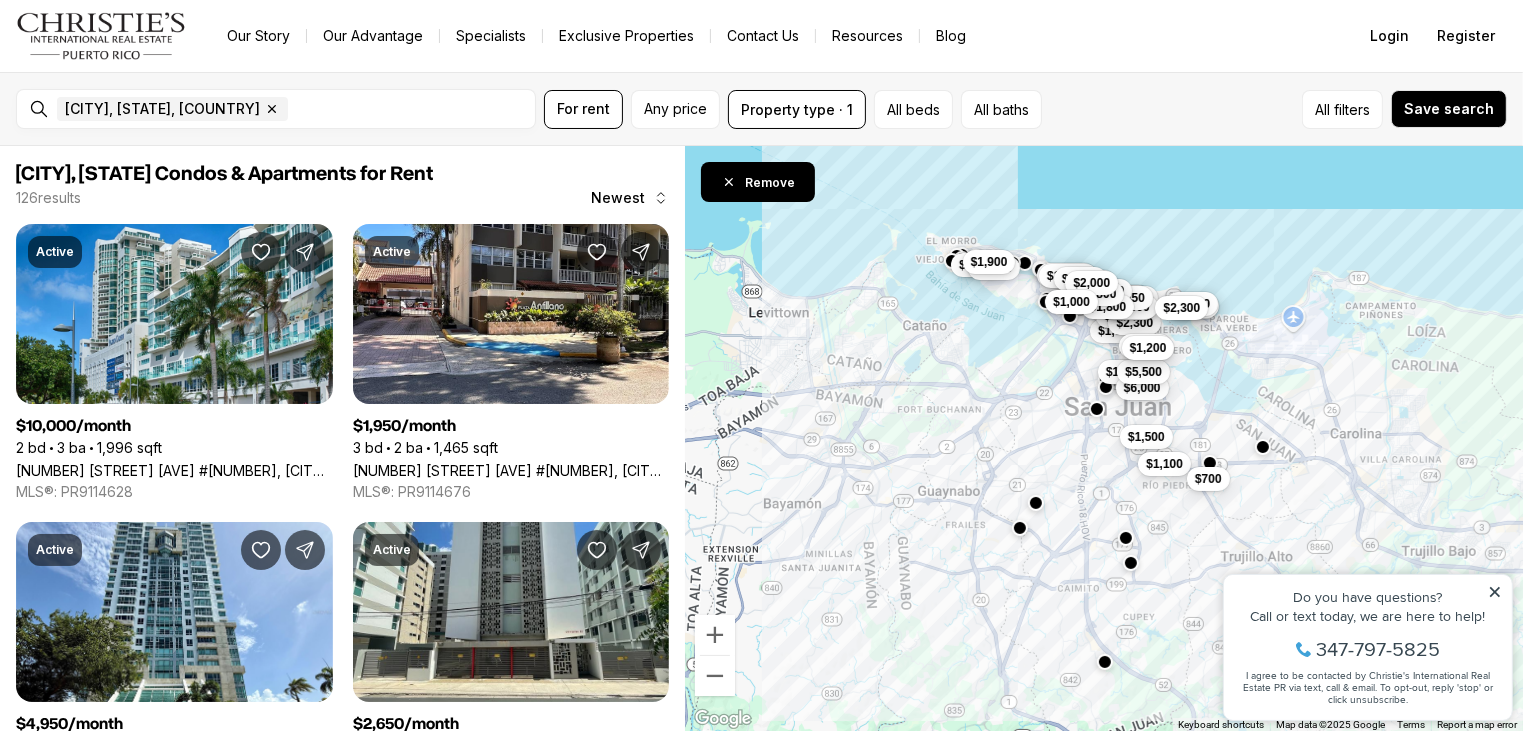 click on "$700" at bounding box center [1208, 479] 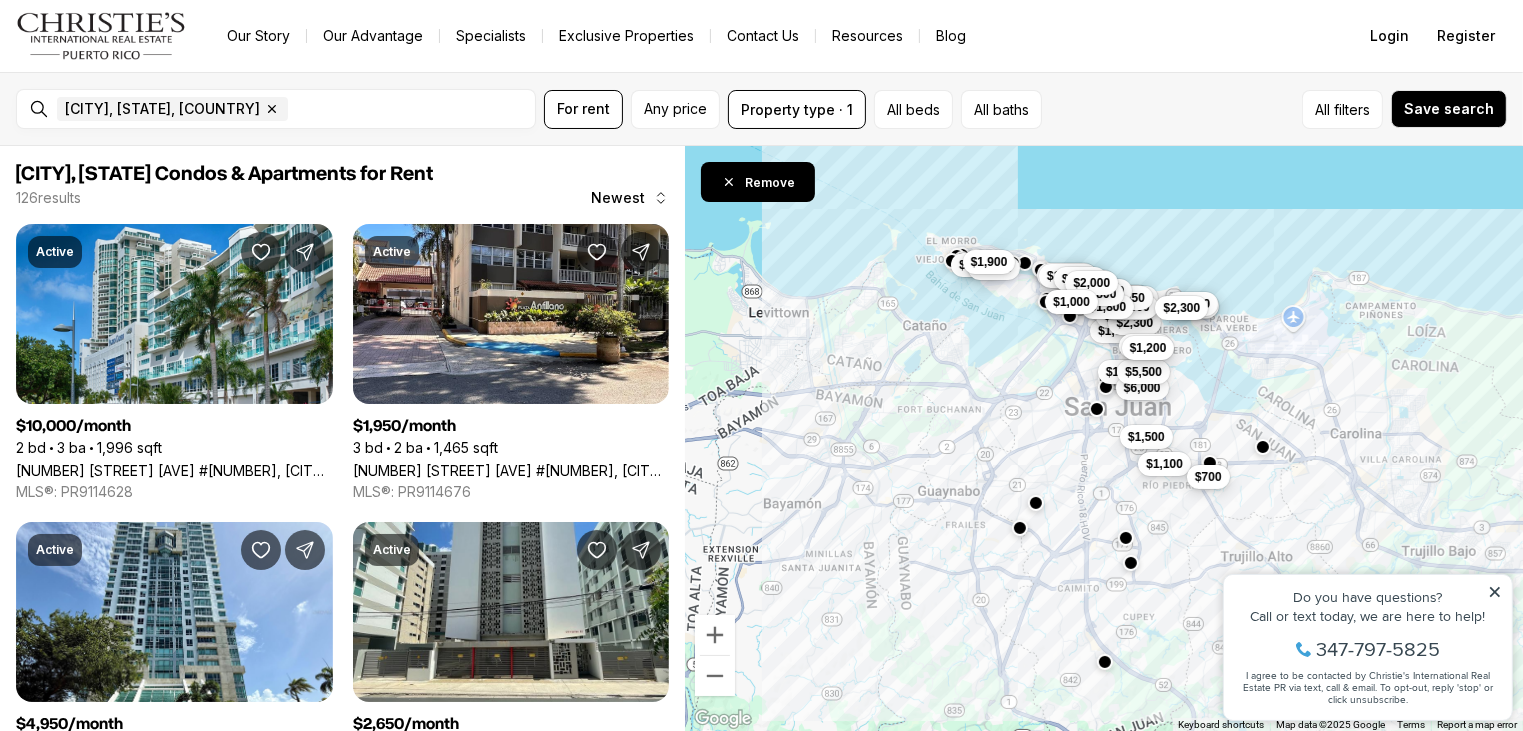 click on "$700" at bounding box center [1208, 477] 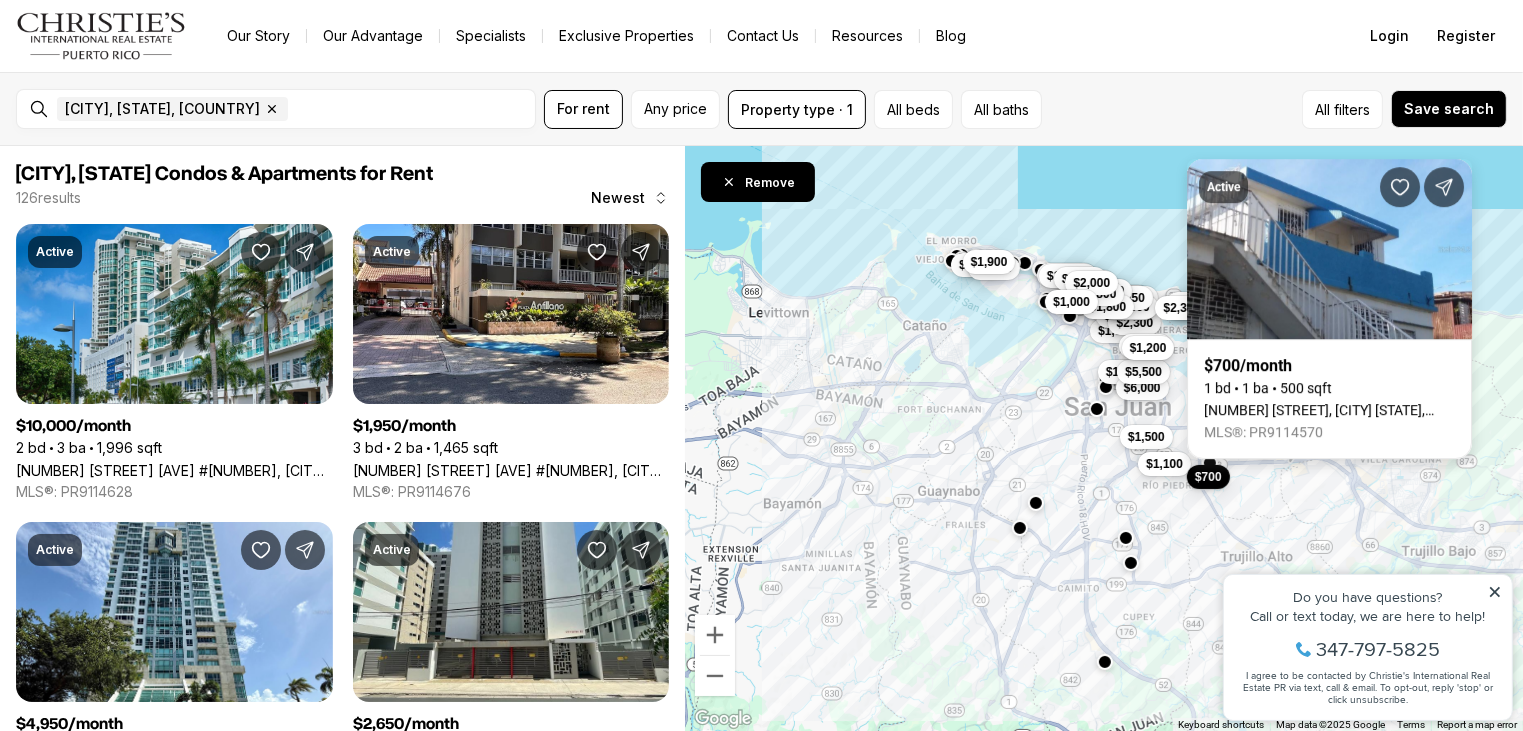 click on "[NUMBER] [STREET], [CITY] [STATE], [POSTAL_CODE]" at bounding box center [1329, 410] 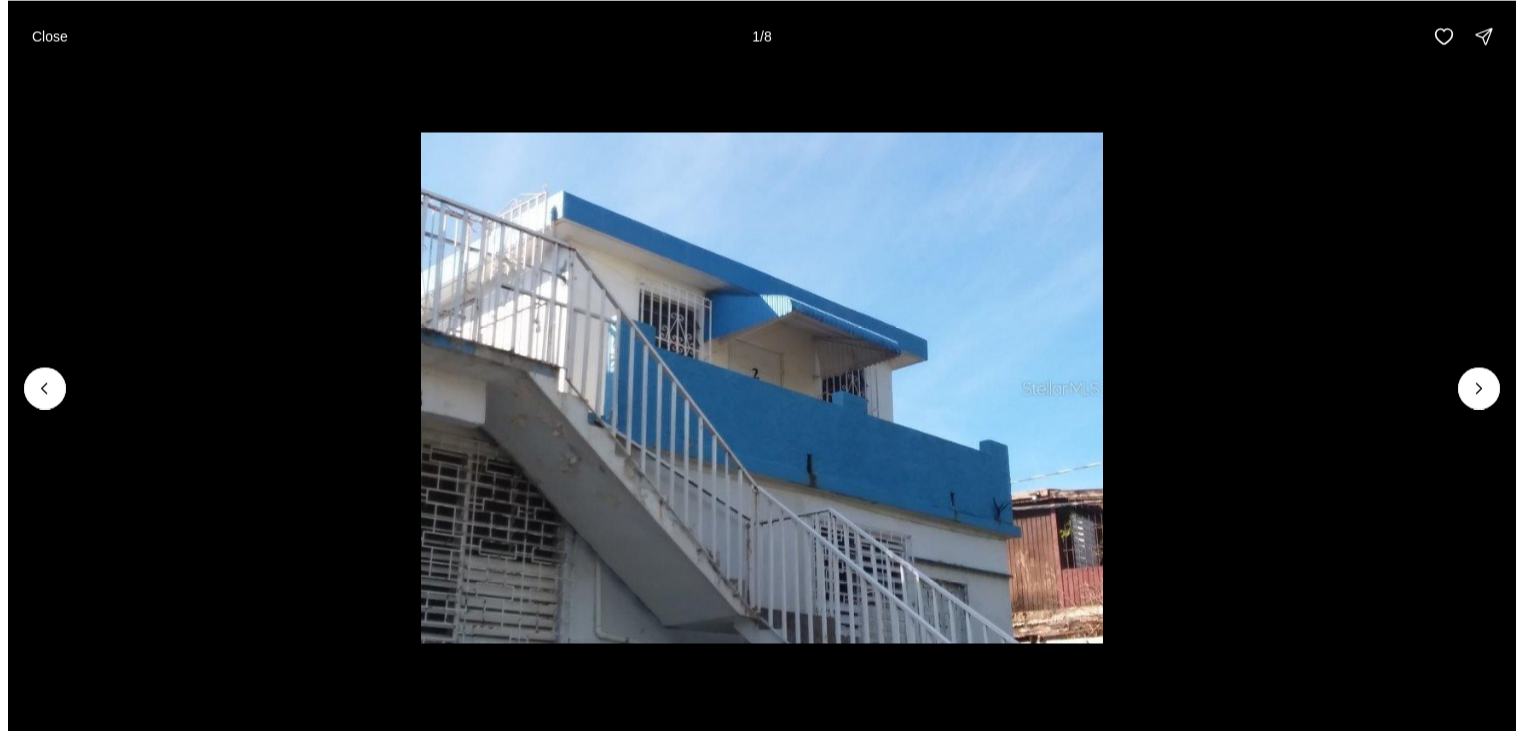scroll, scrollTop: 0, scrollLeft: 0, axis: both 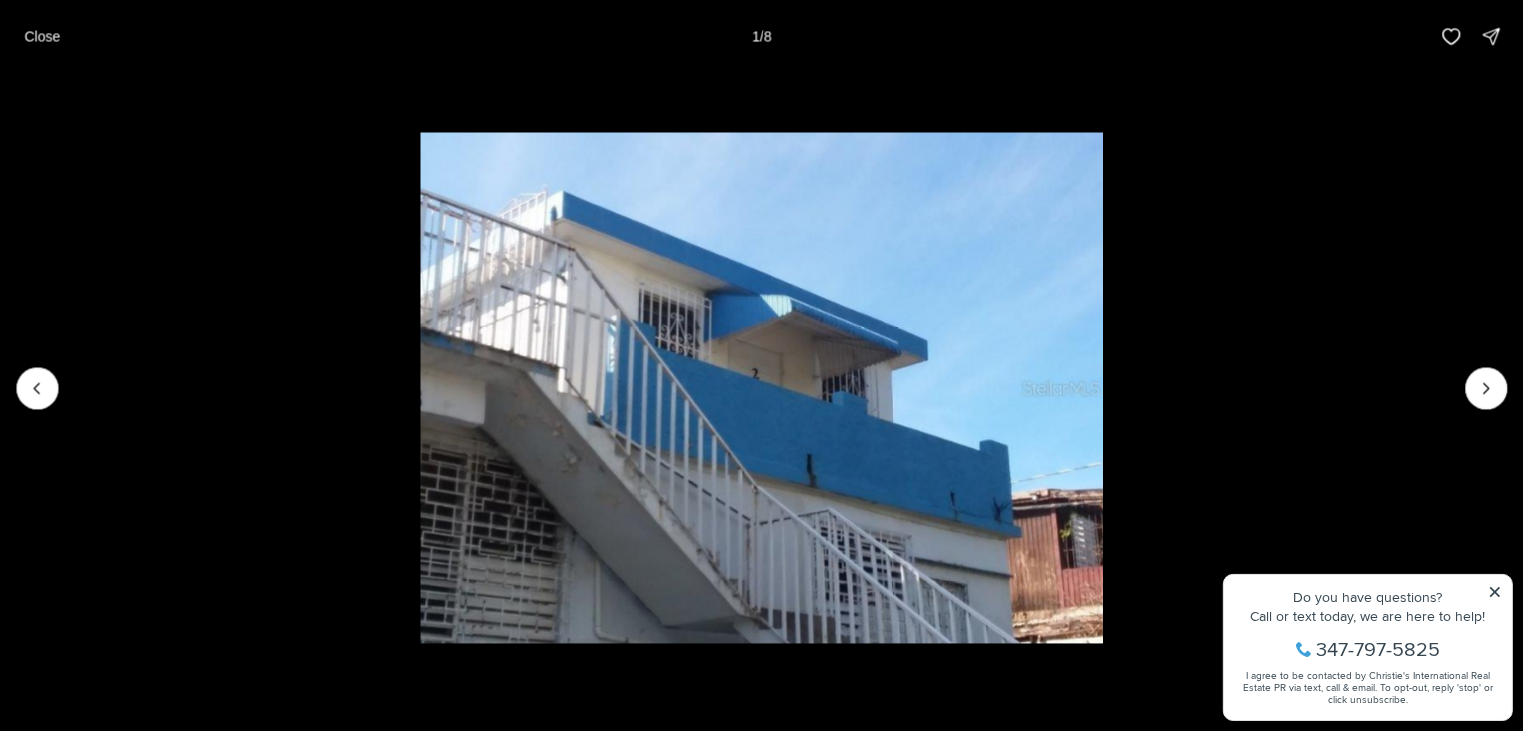 type 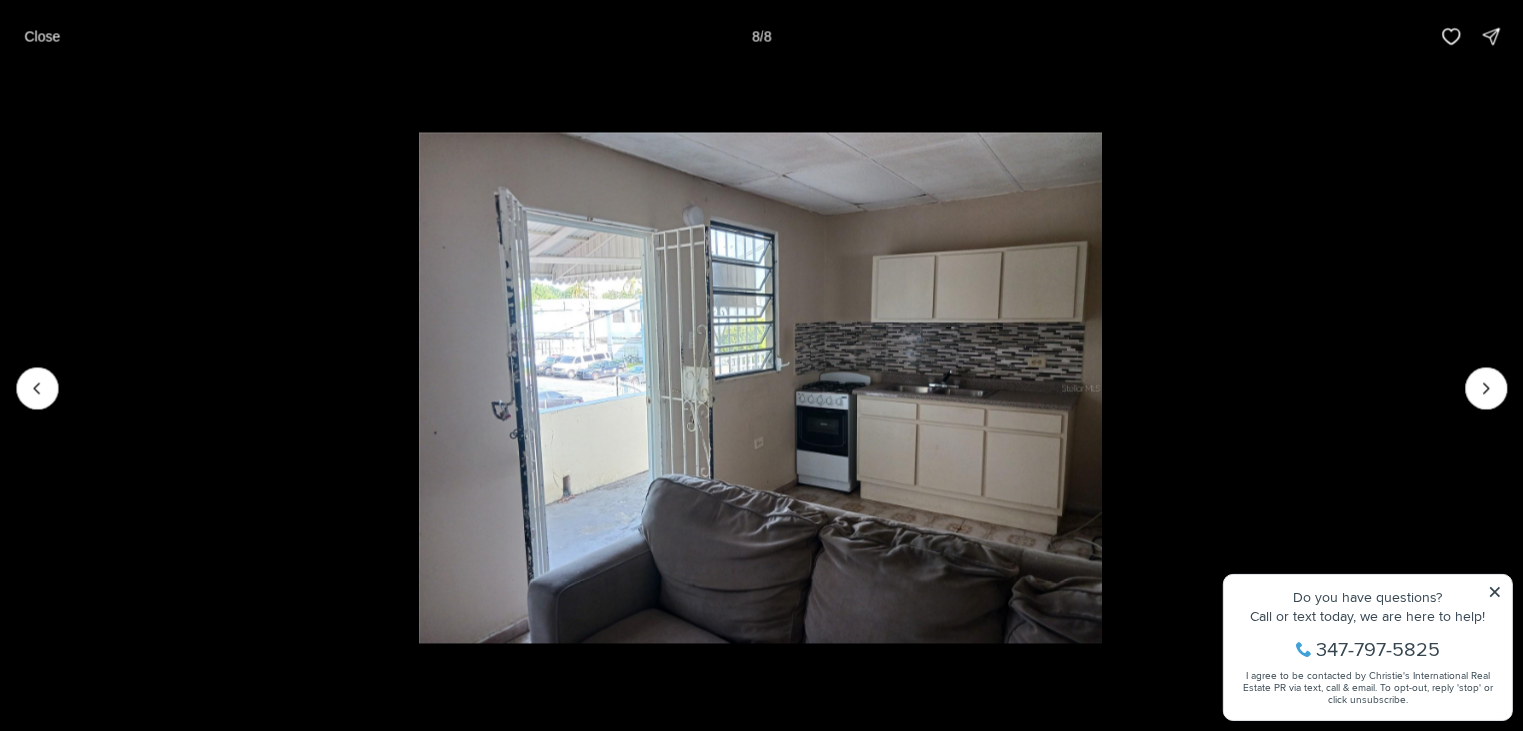 click on "Close 8  /  8" at bounding box center (761, 36) 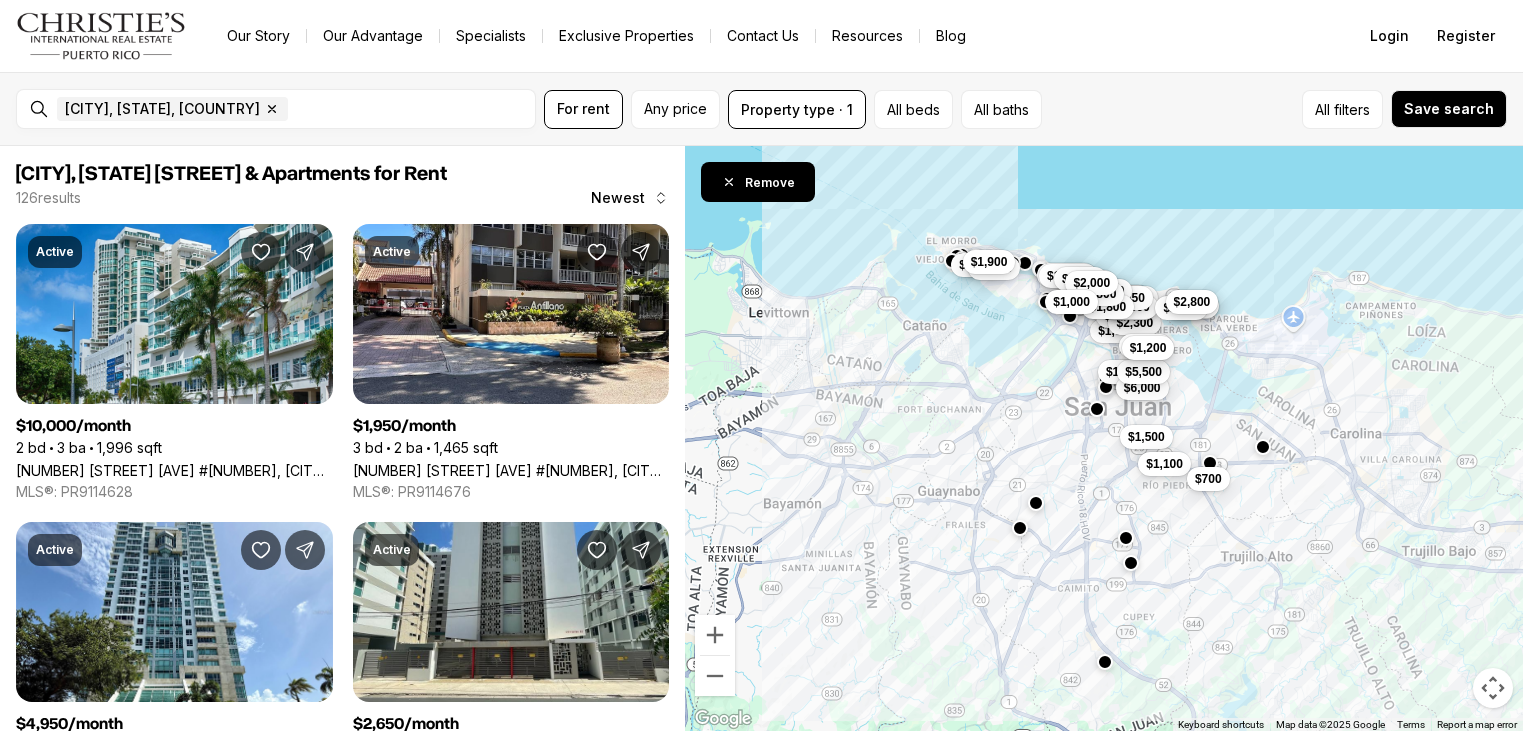 scroll, scrollTop: 0, scrollLeft: 0, axis: both 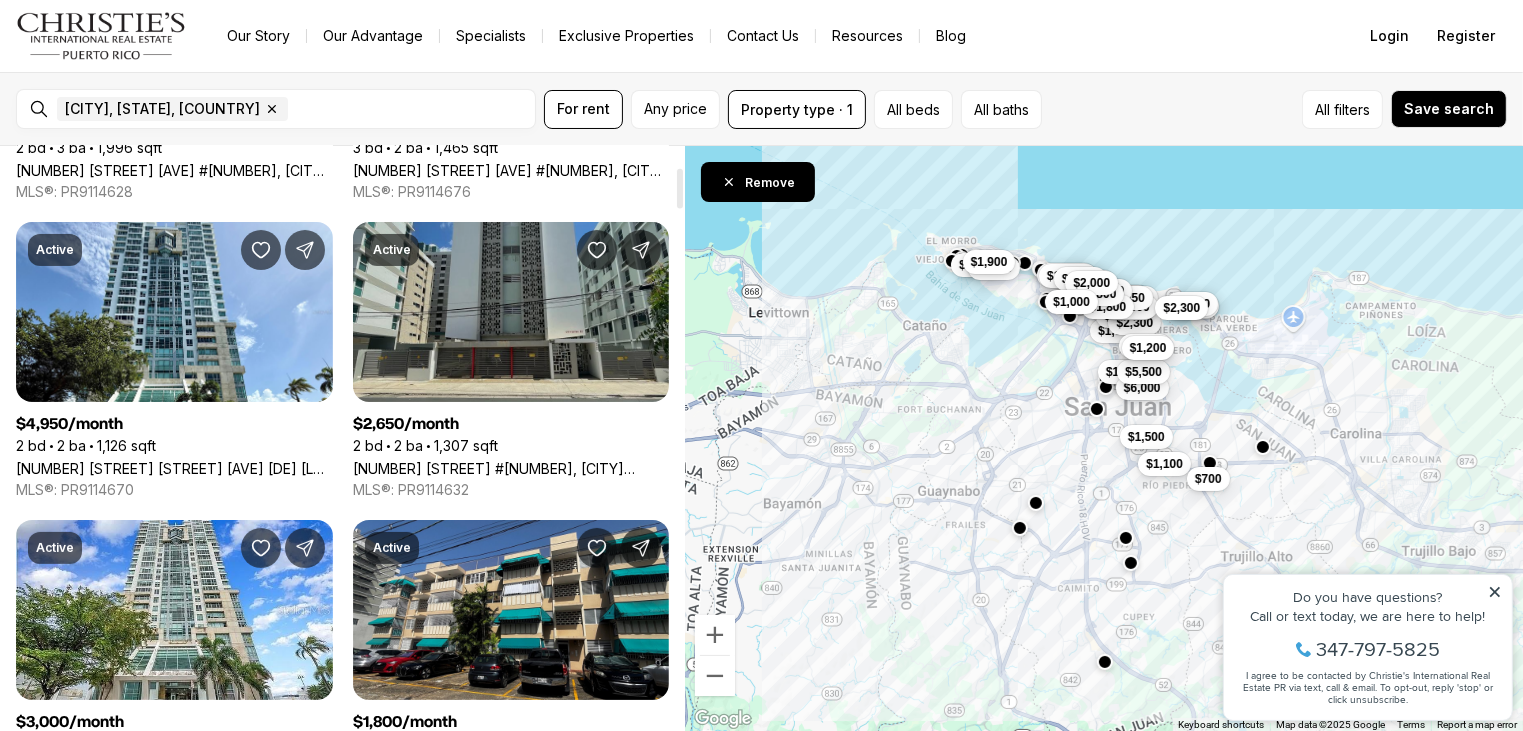 click on "[NUMBER] [STREET] #[NUMBER], [CITY] [STATE], [POSTAL_CODE]" at bounding box center (511, 468) 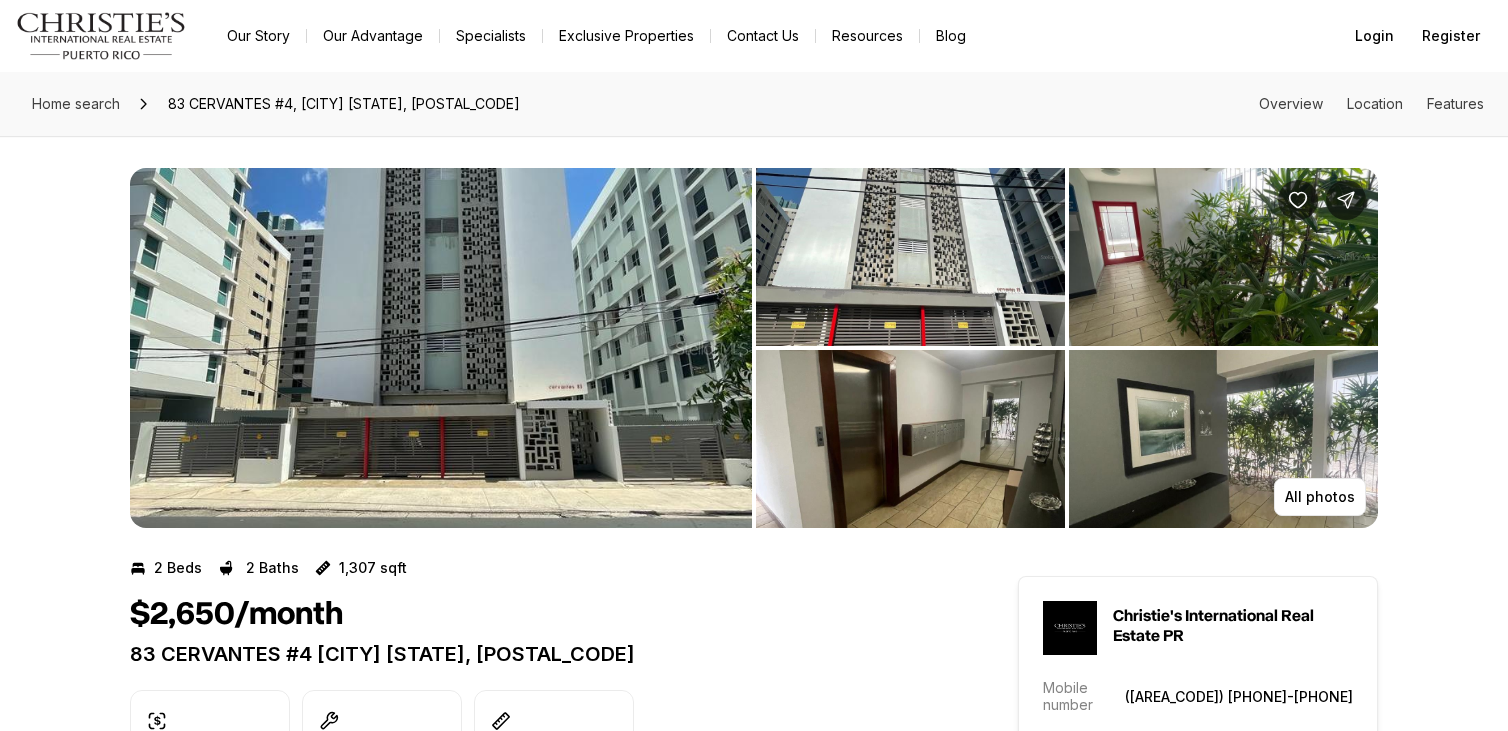 scroll, scrollTop: 0, scrollLeft: 0, axis: both 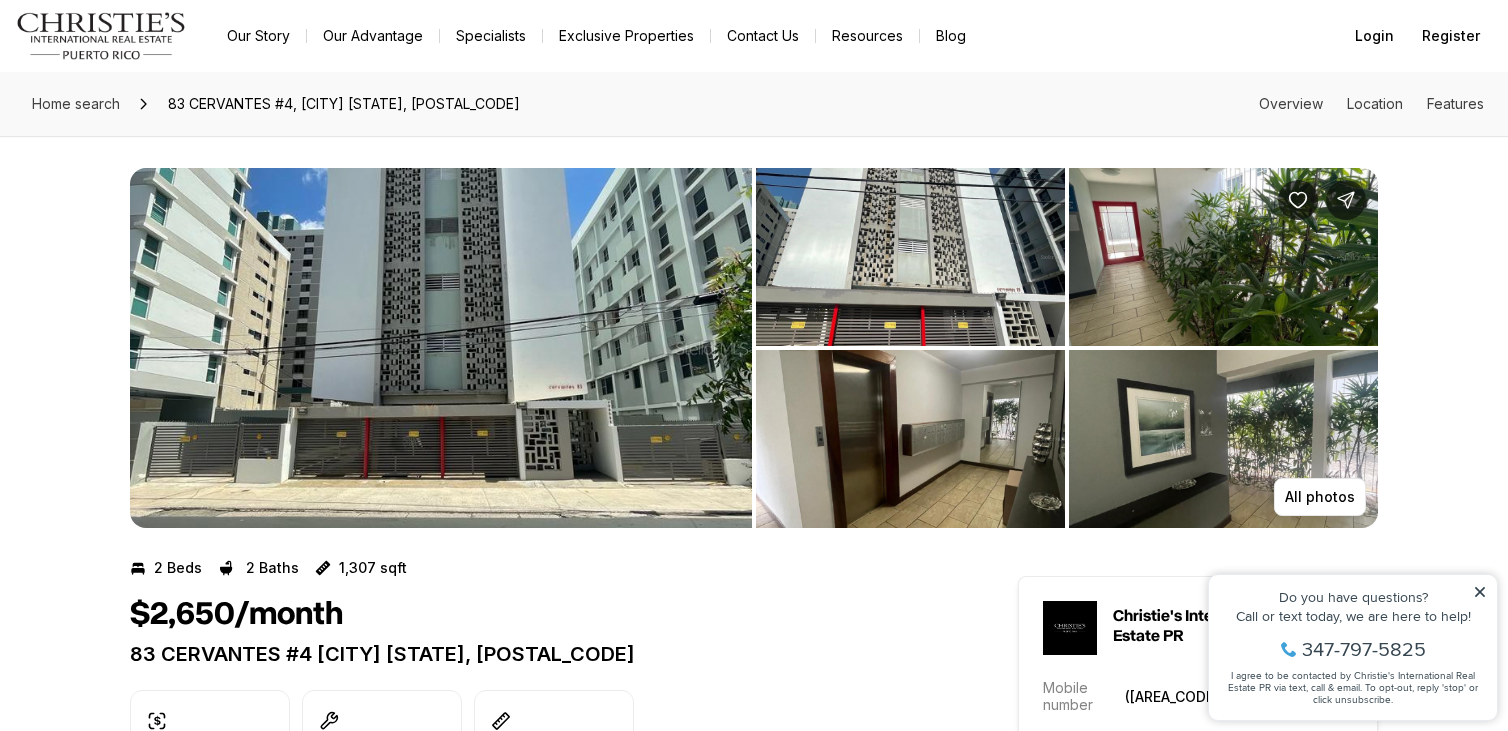 click at bounding box center [441, 348] 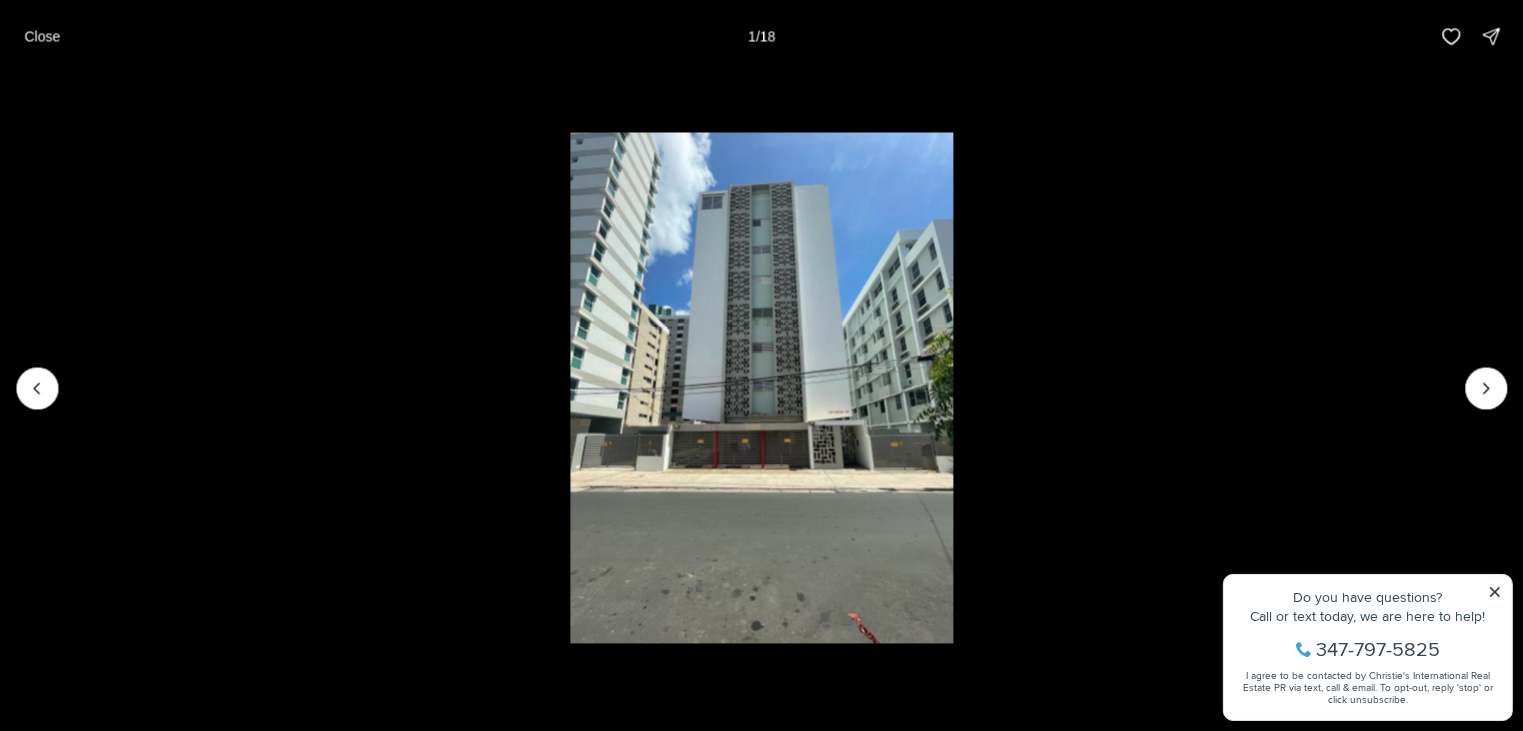 type 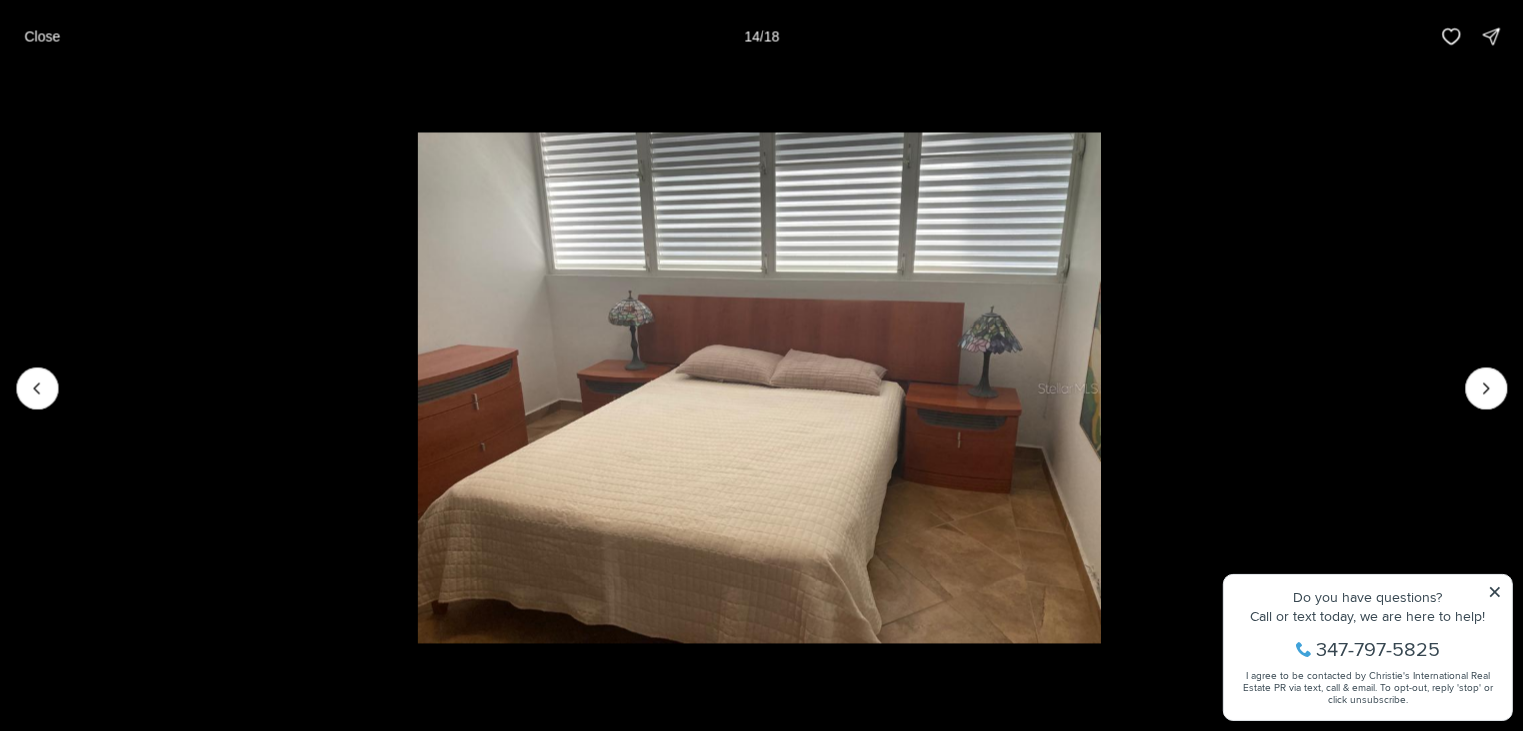click on "Close" at bounding box center [42, 36] 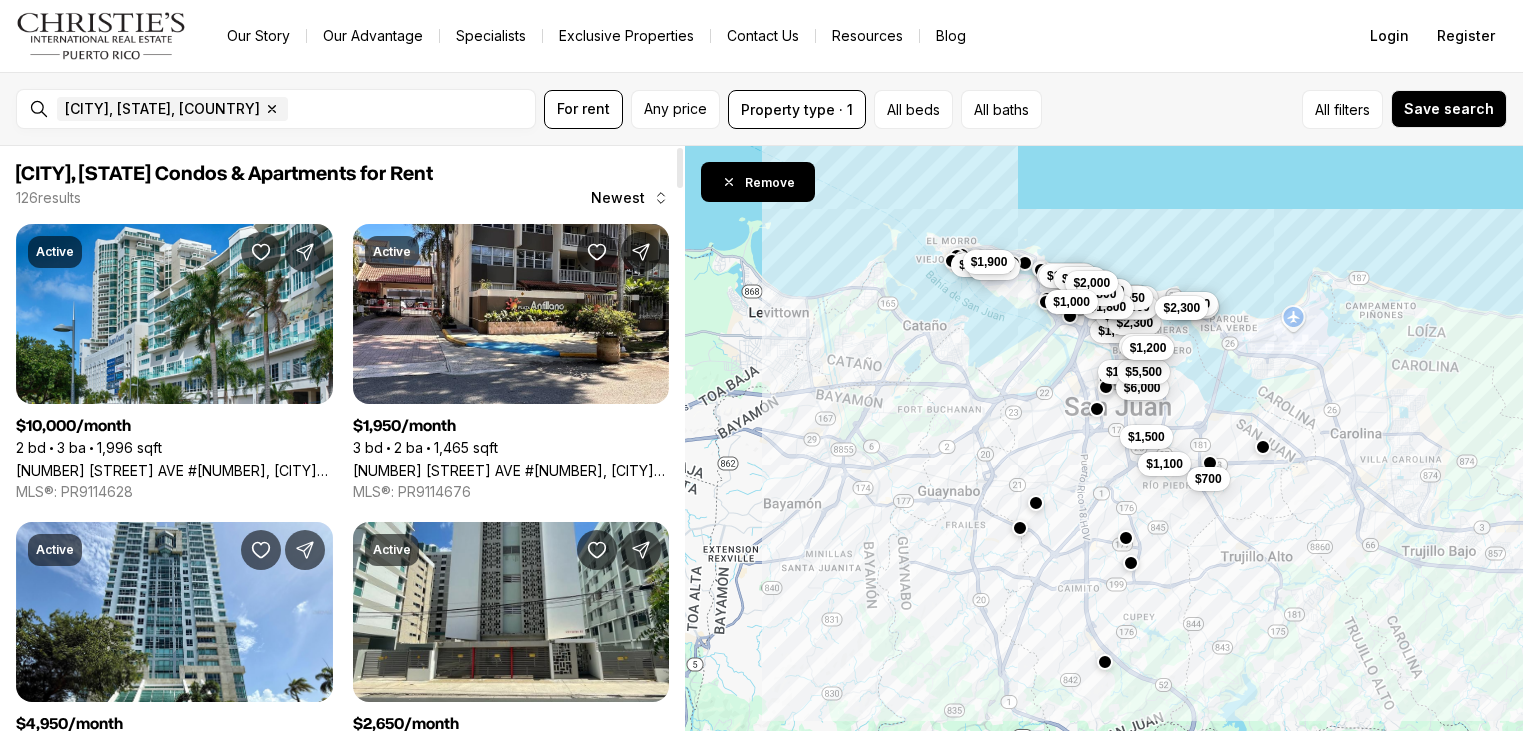 scroll, scrollTop: 0, scrollLeft: 0, axis: both 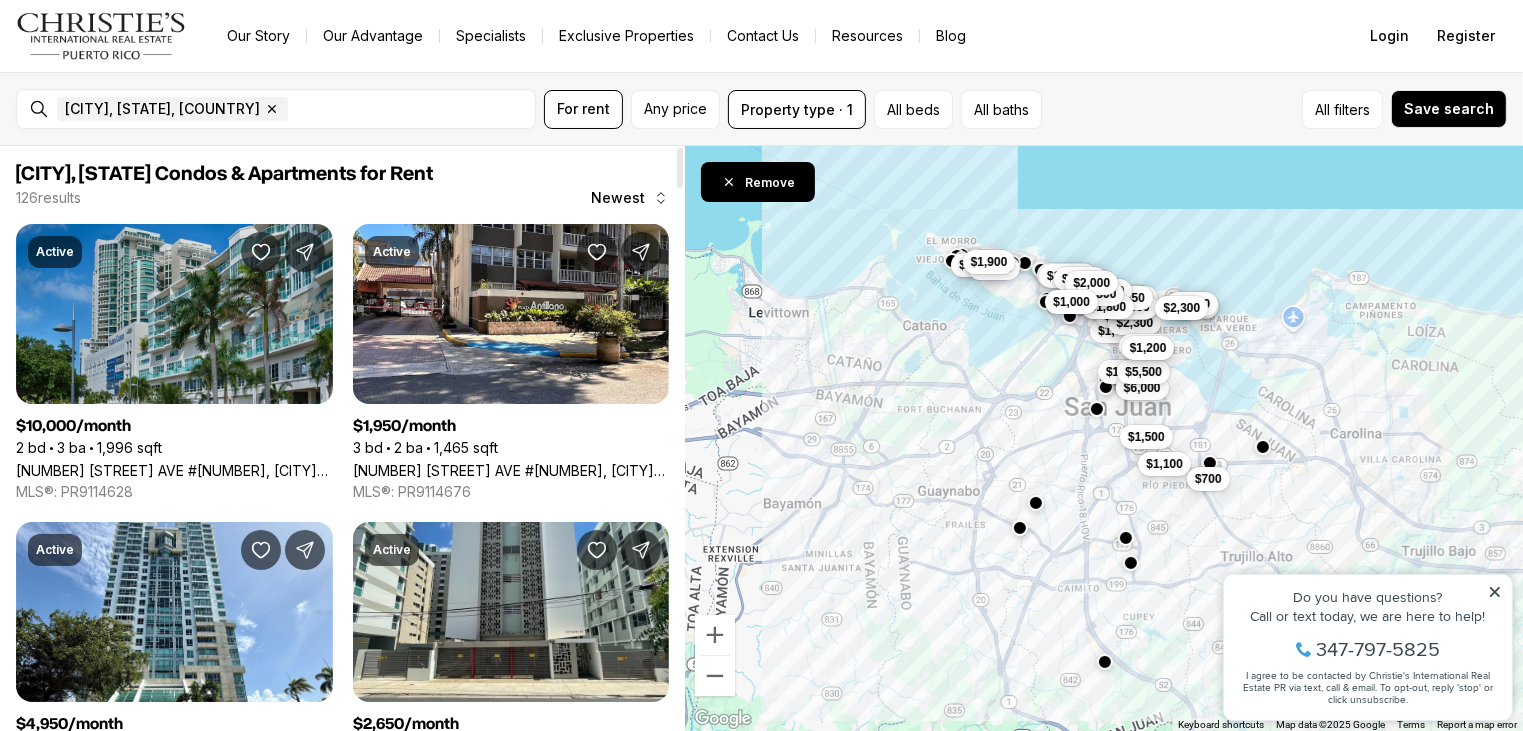 click on "[NUMBER] [STREET] AVE #[NUMBER], [CITY] [STATE], [POSTAL_CODE]" at bounding box center [174, 470] 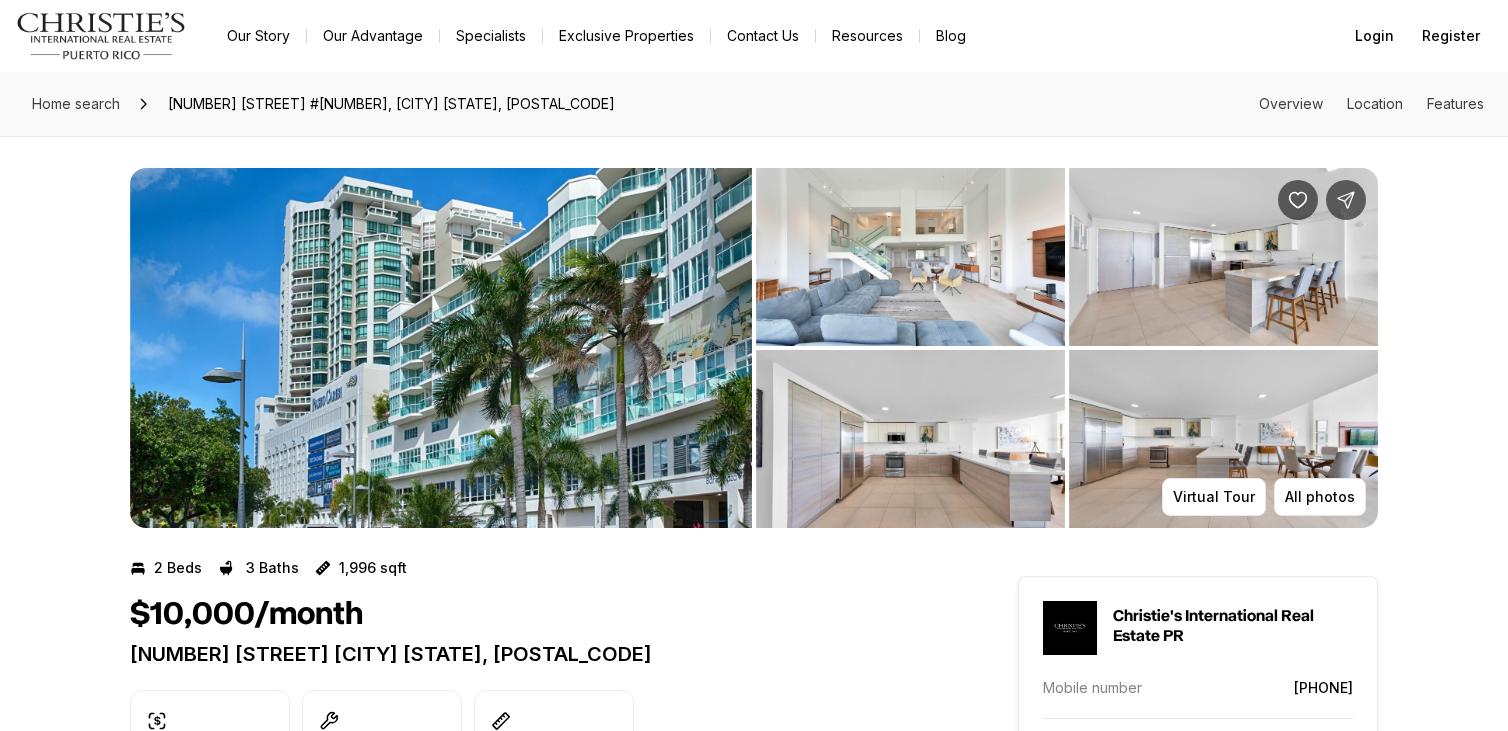 scroll, scrollTop: 0, scrollLeft: 0, axis: both 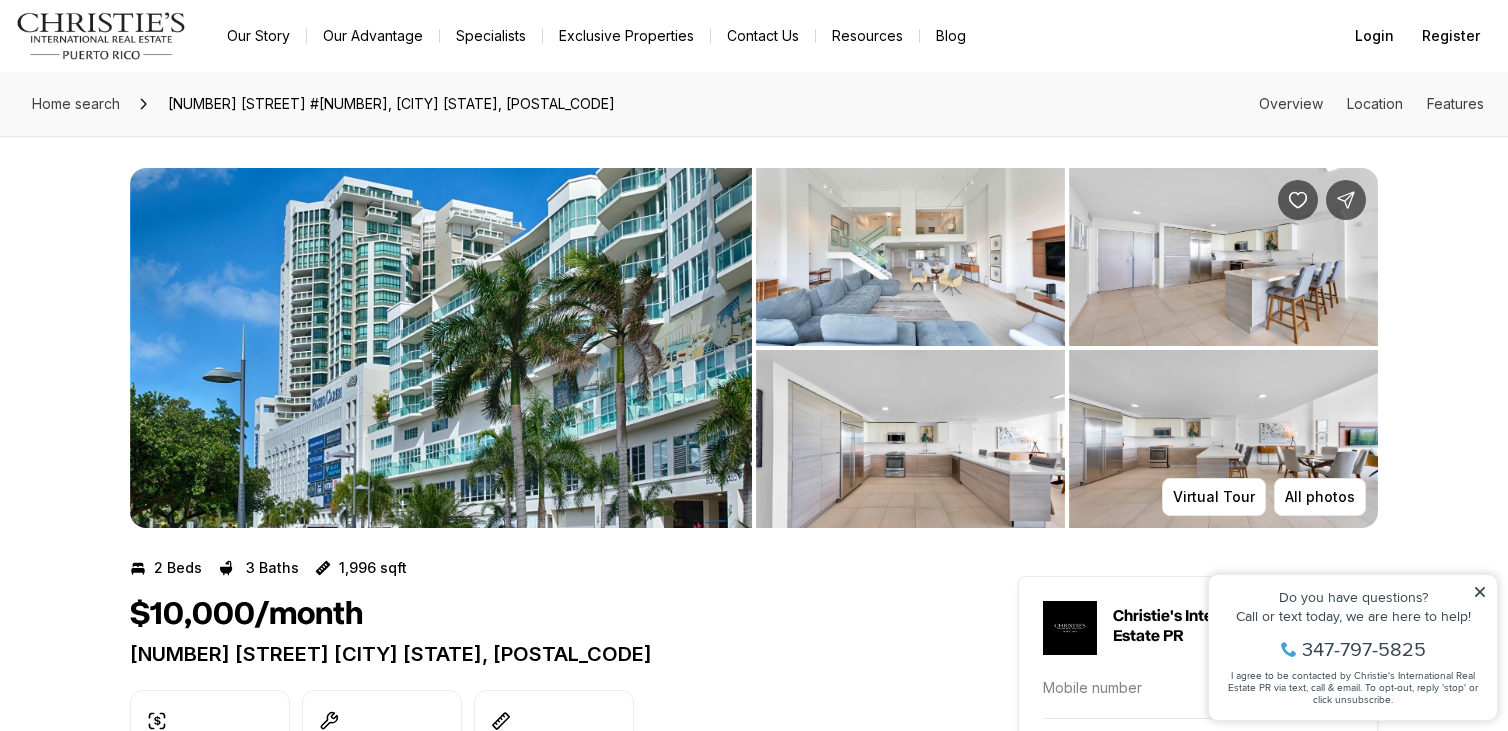 click at bounding box center (441, 348) 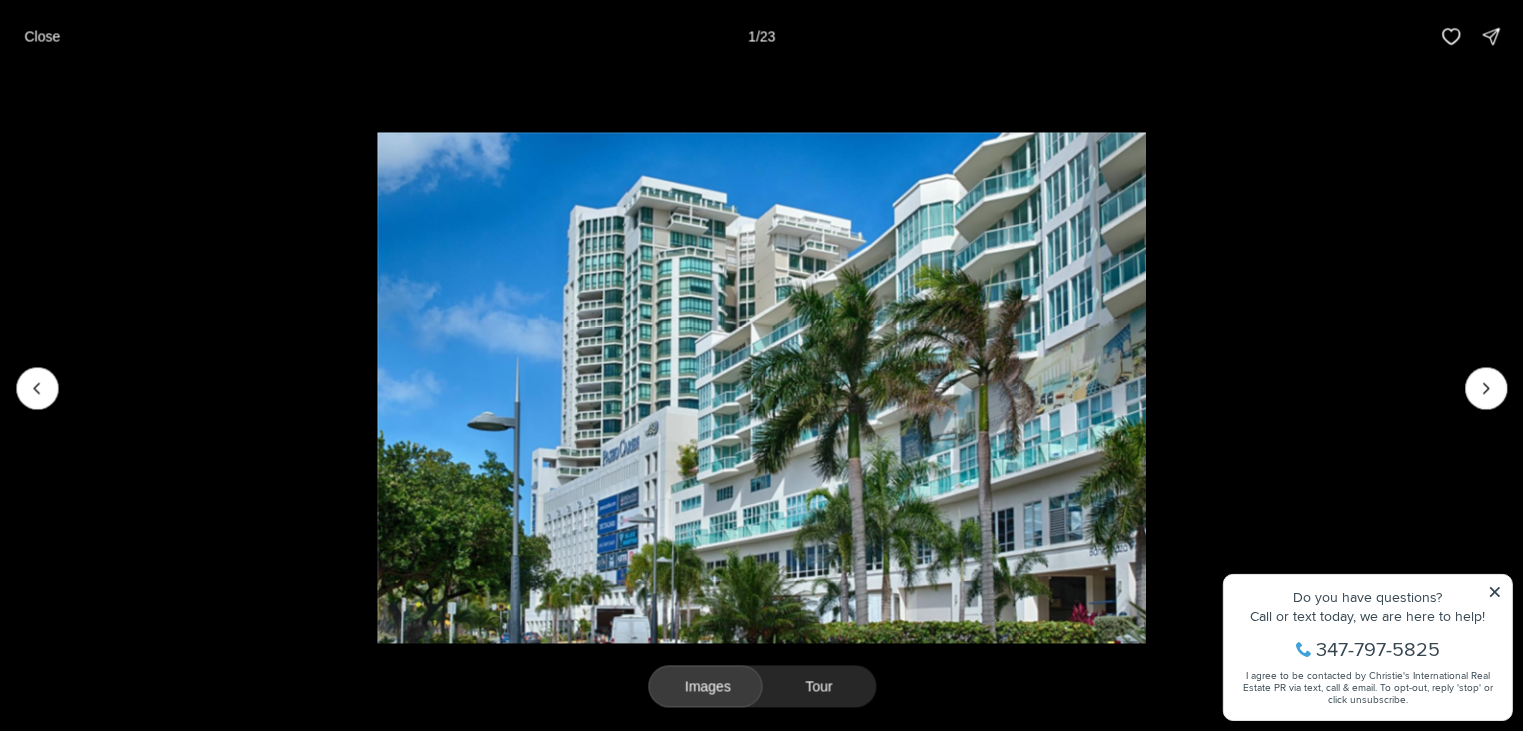 type 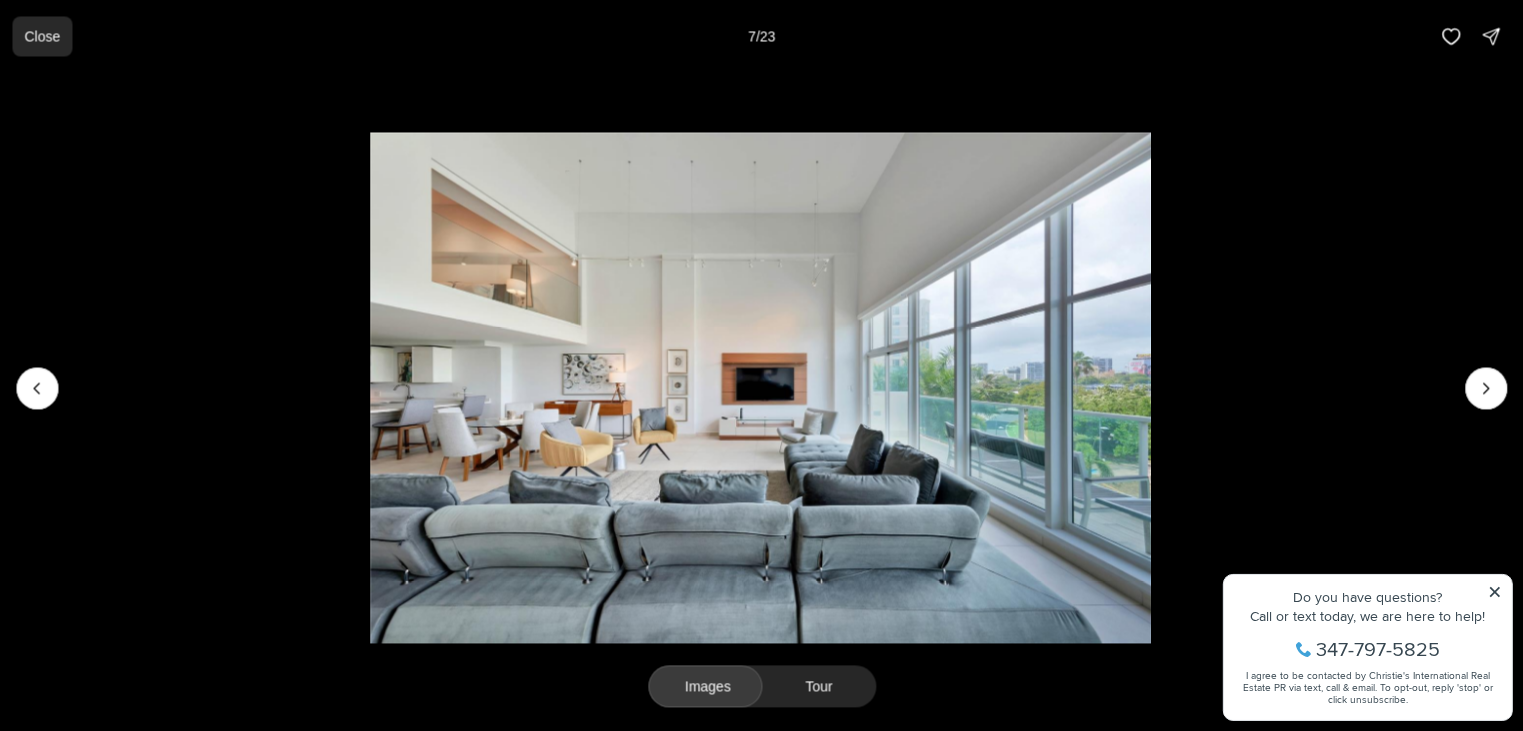 click on "Close" at bounding box center (42, 36) 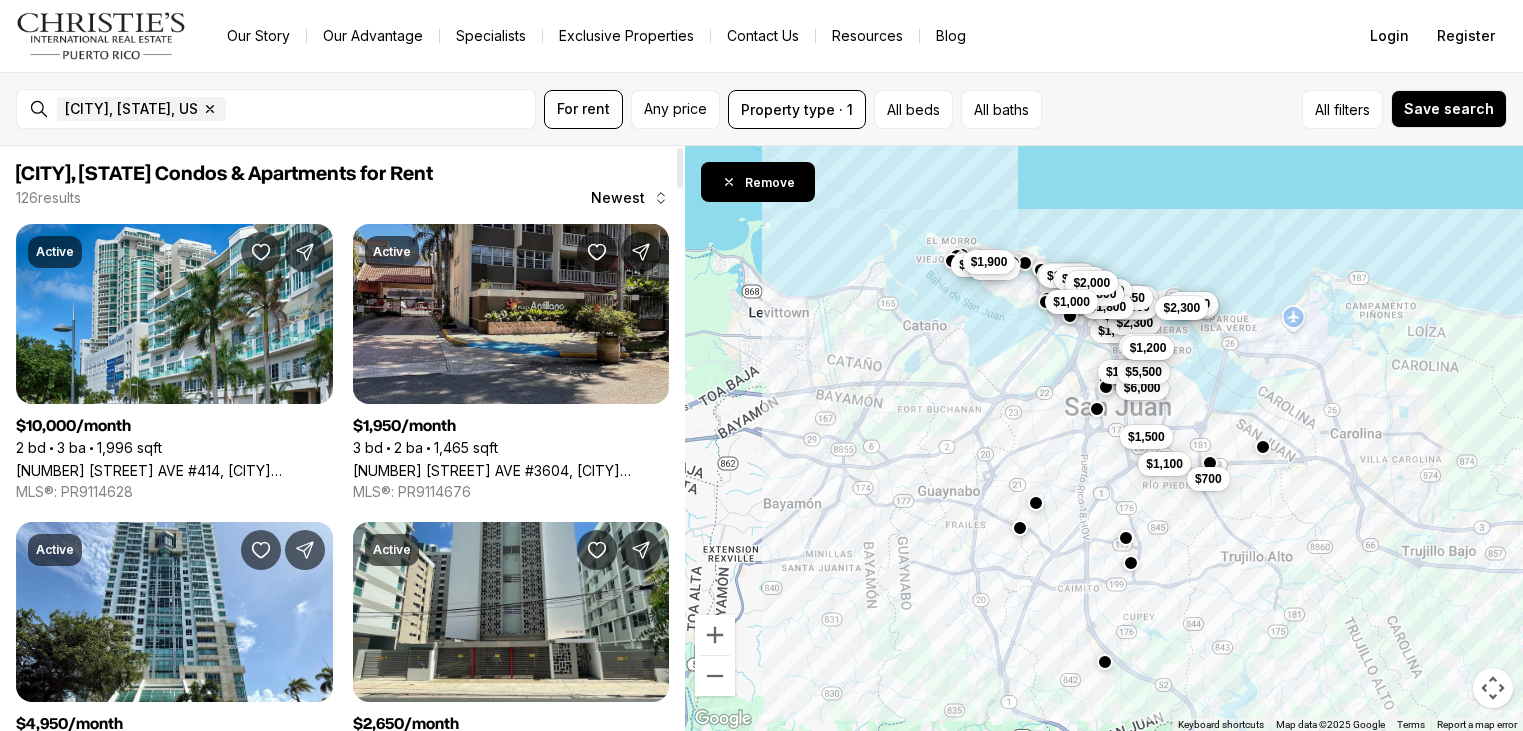 scroll, scrollTop: 0, scrollLeft: 0, axis: both 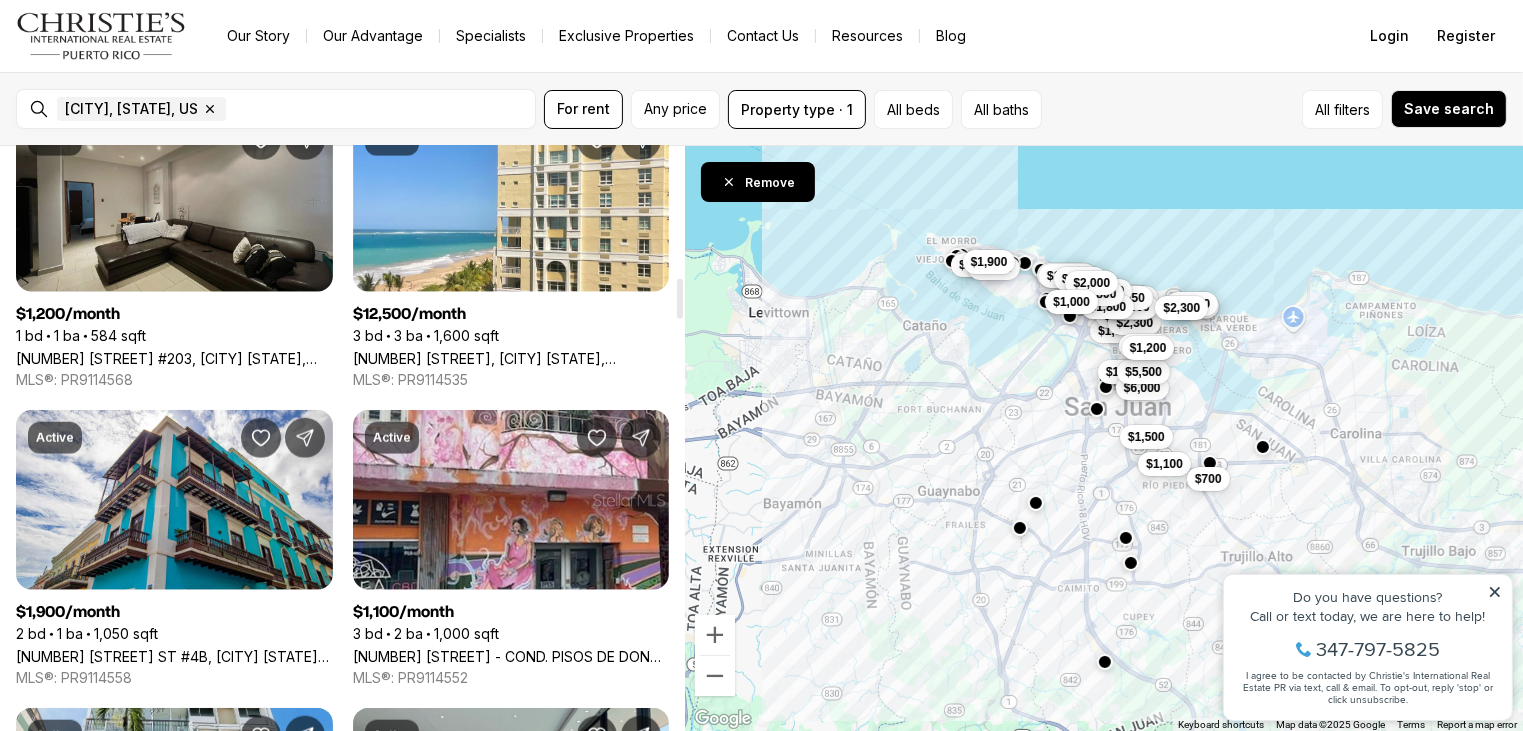 click on "[NUMBER] [STREET] #[NUMBER], [CITY] [STATE], [POSTAL_CODE]" at bounding box center (174, 358) 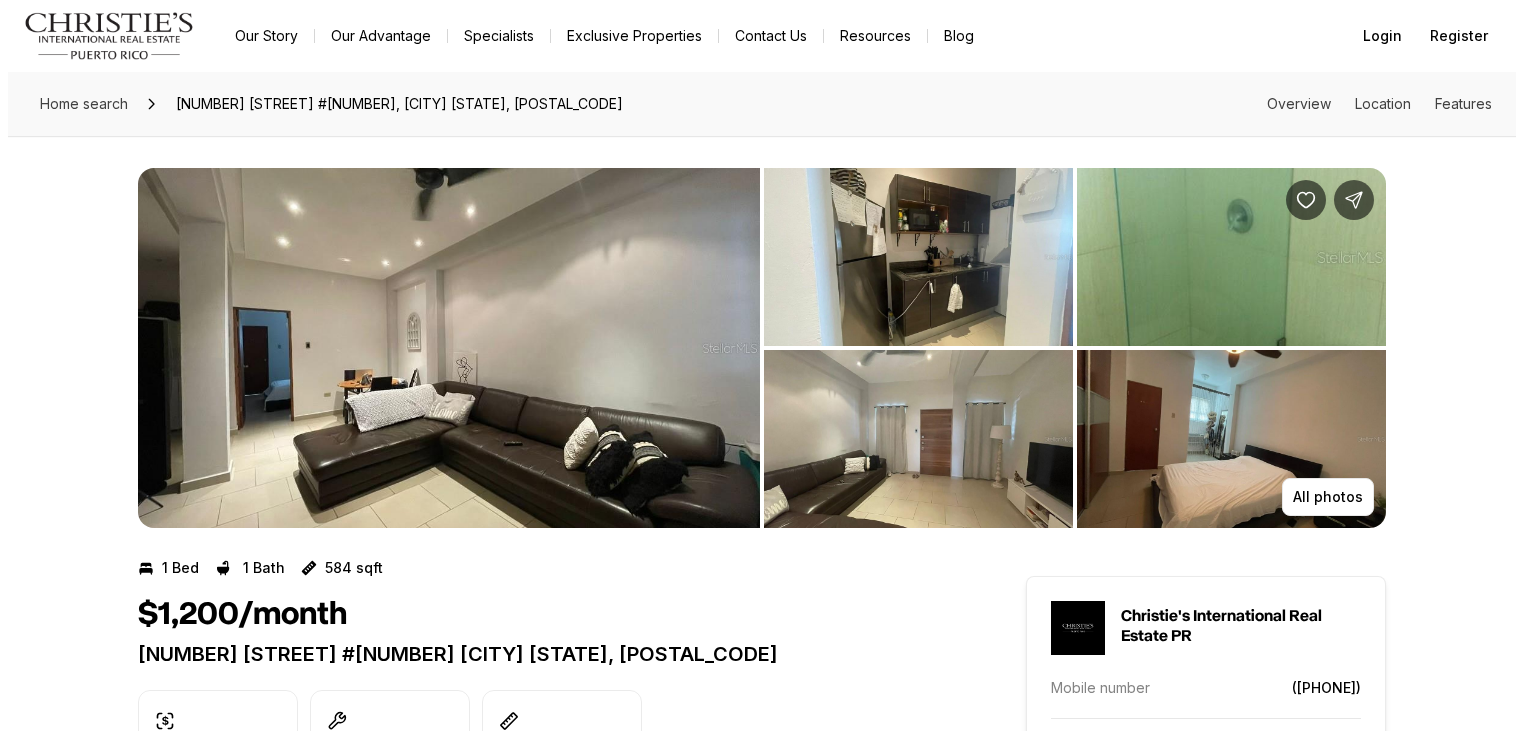 scroll, scrollTop: 0, scrollLeft: 0, axis: both 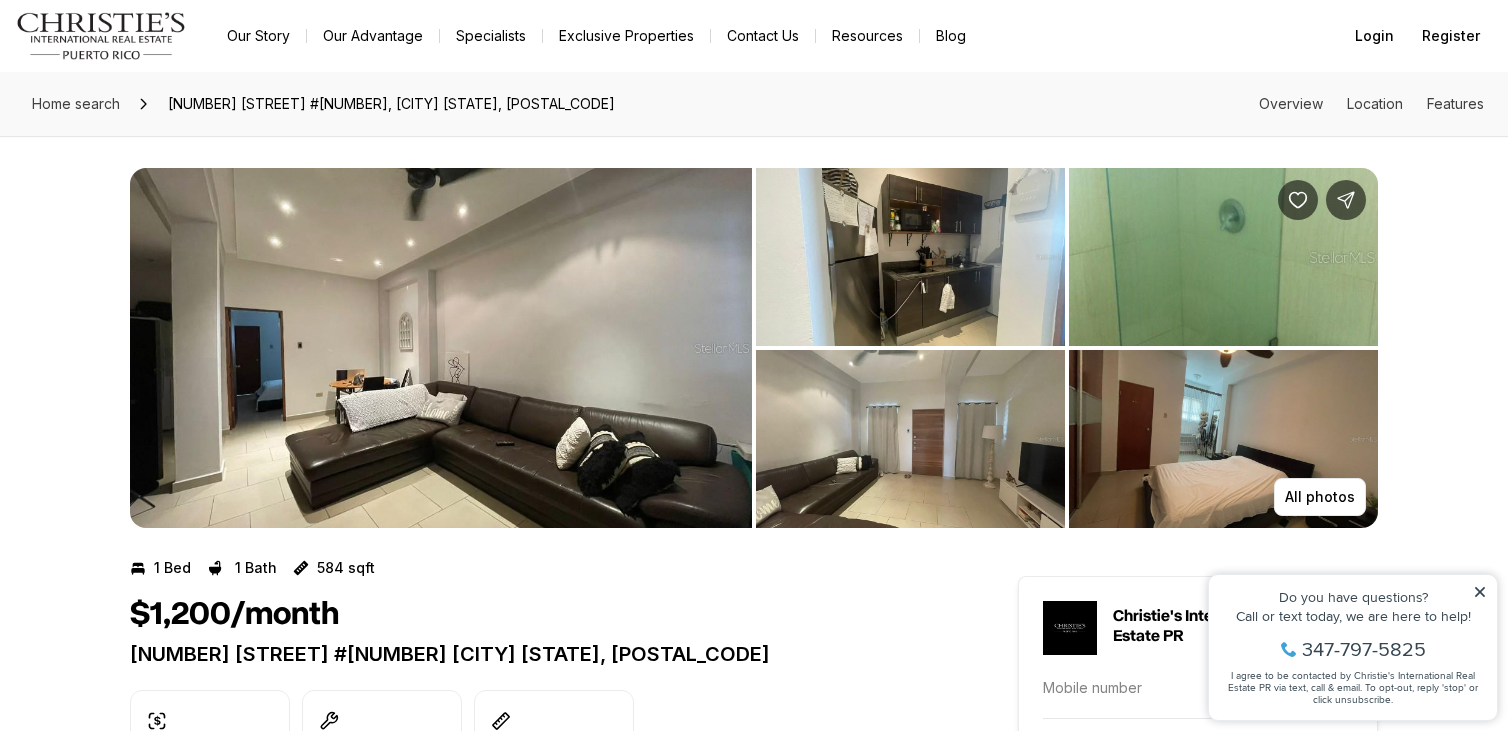 click at bounding box center (441, 348) 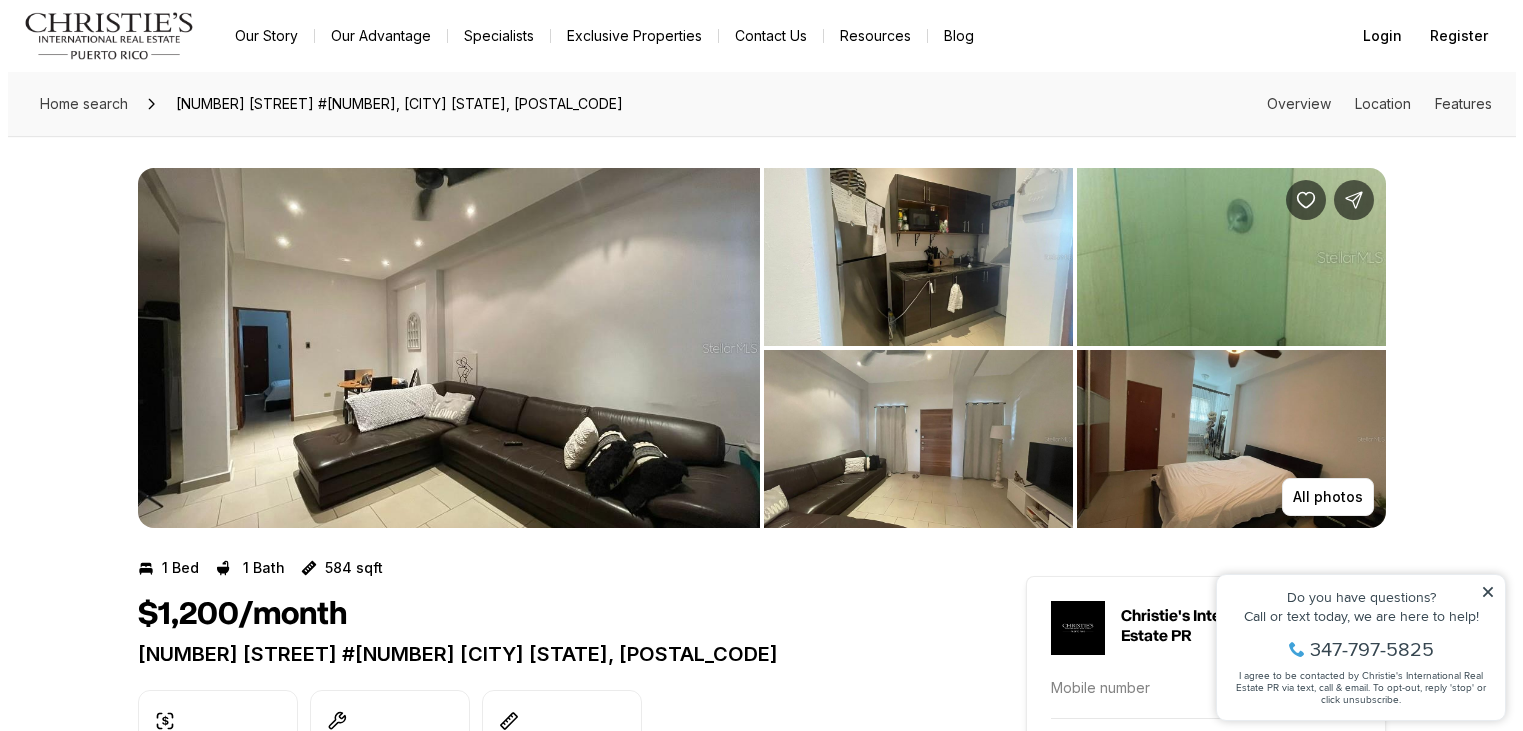 scroll, scrollTop: 0, scrollLeft: 0, axis: both 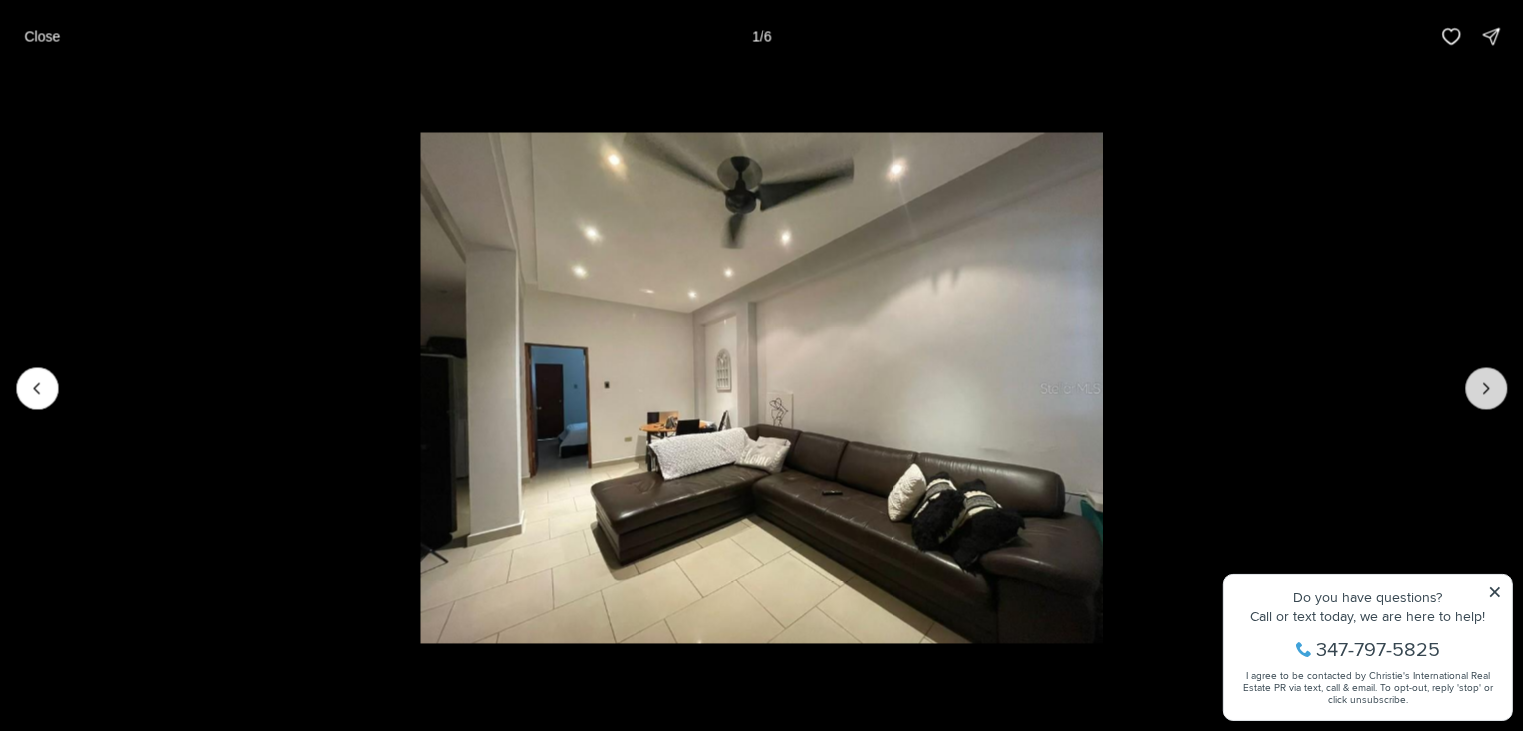 click at bounding box center (1486, 388) 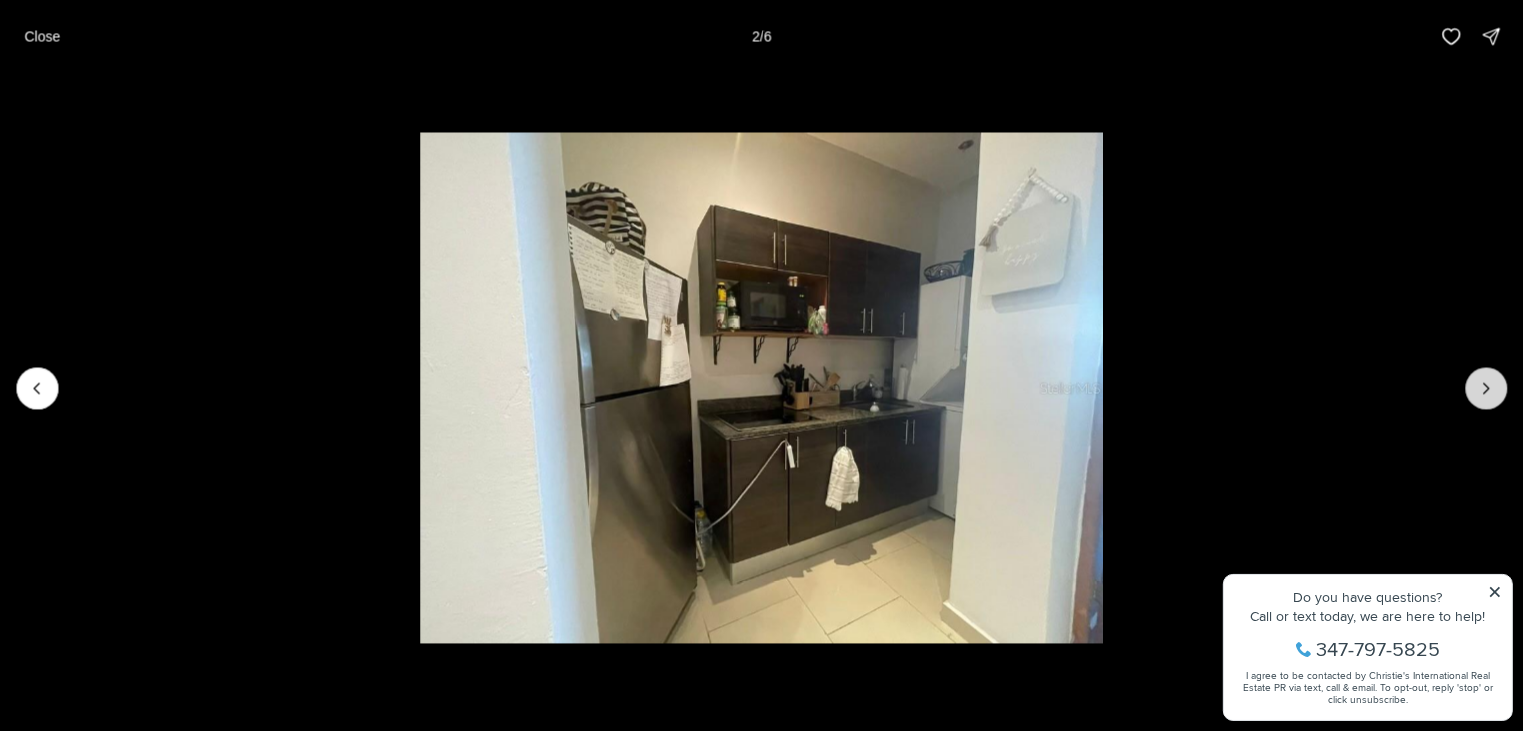 click at bounding box center [1486, 388] 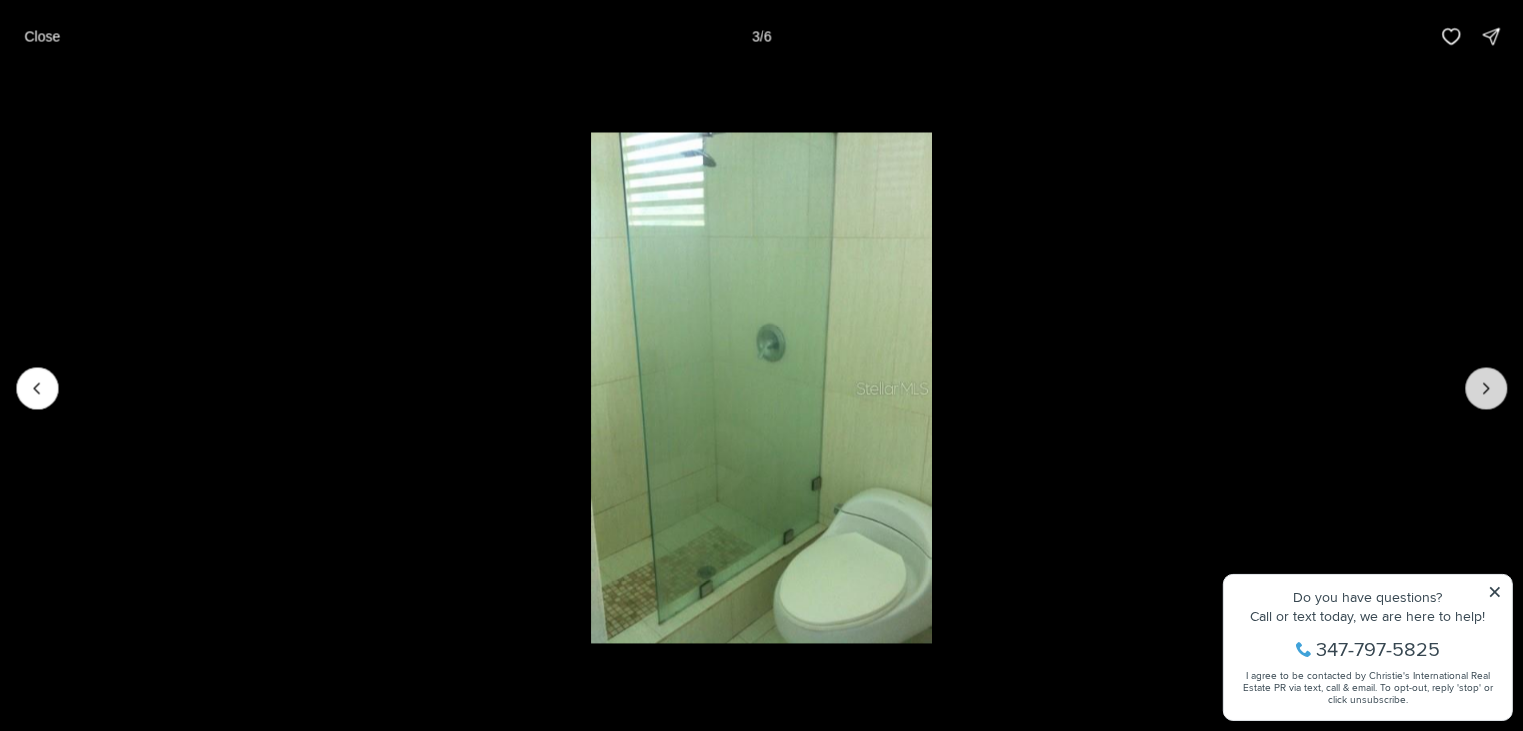 click at bounding box center (1486, 388) 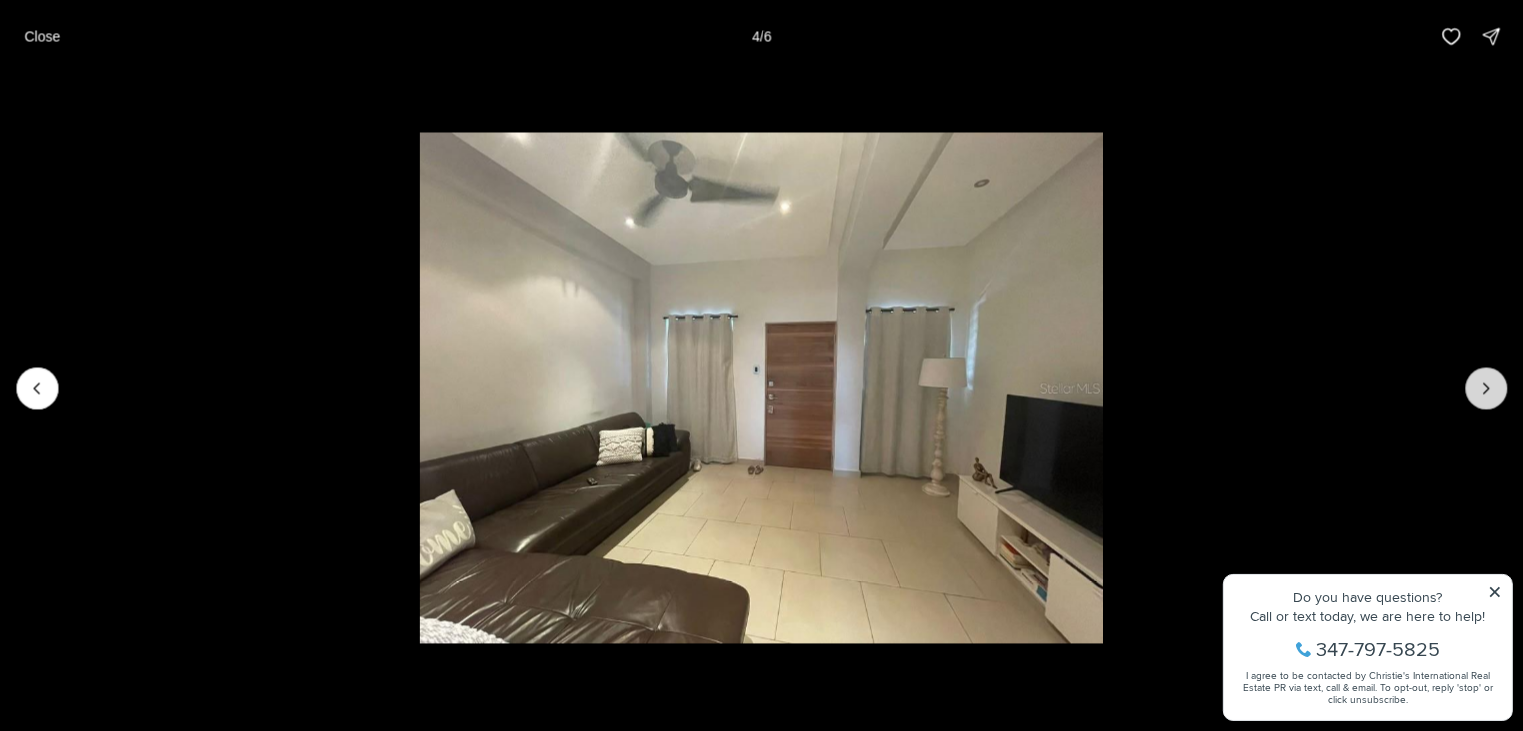 click at bounding box center [1486, 388] 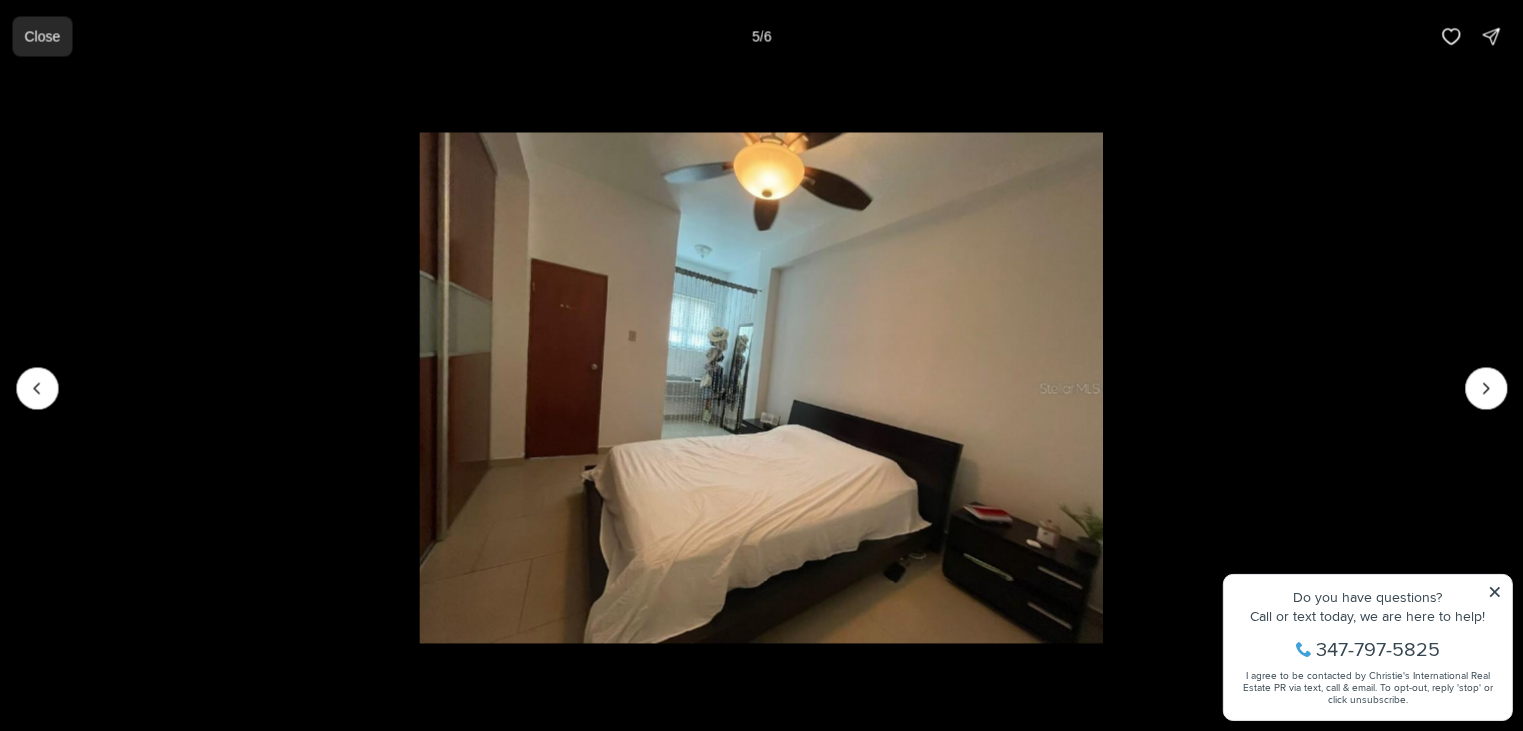 click on "Close" at bounding box center (42, 36) 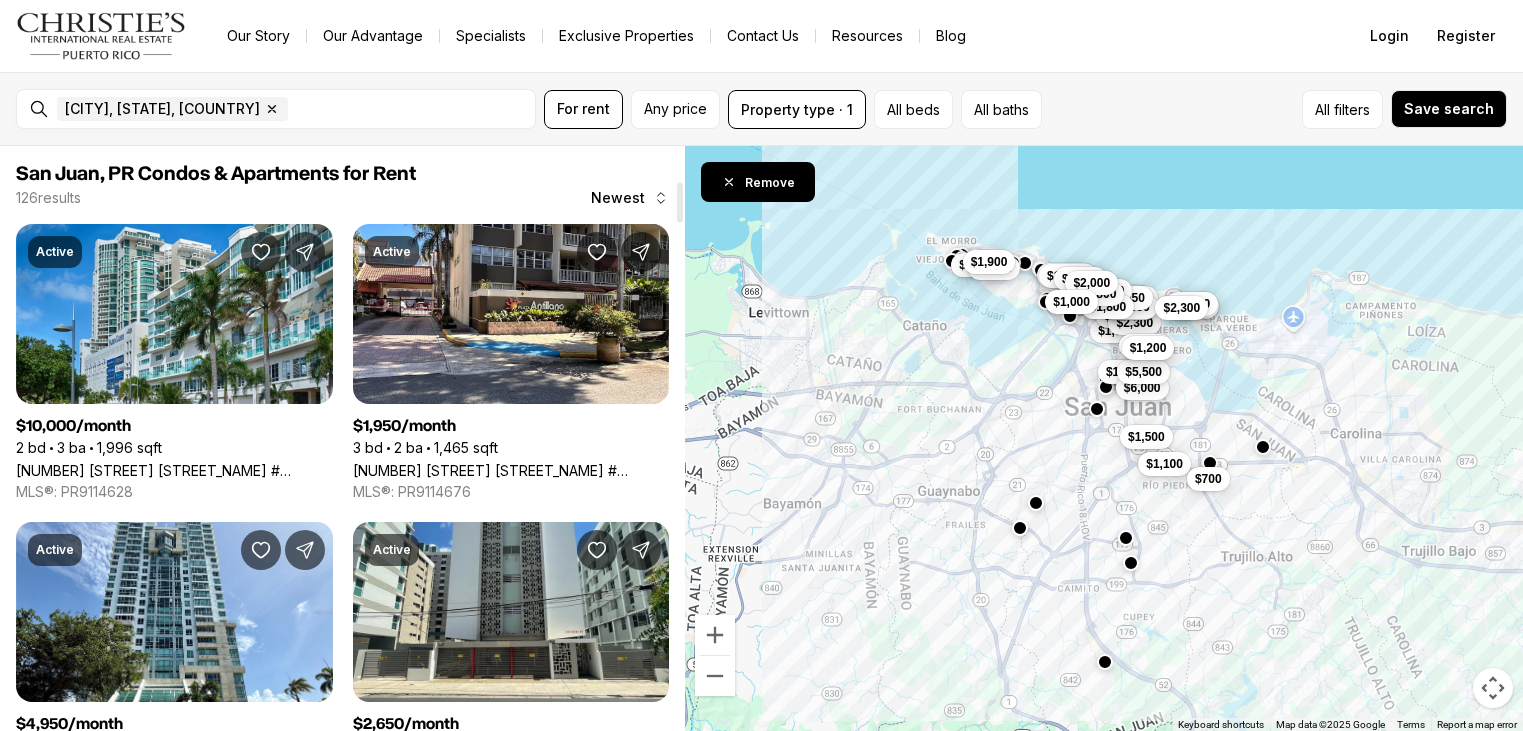 scroll, scrollTop: 0, scrollLeft: 0, axis: both 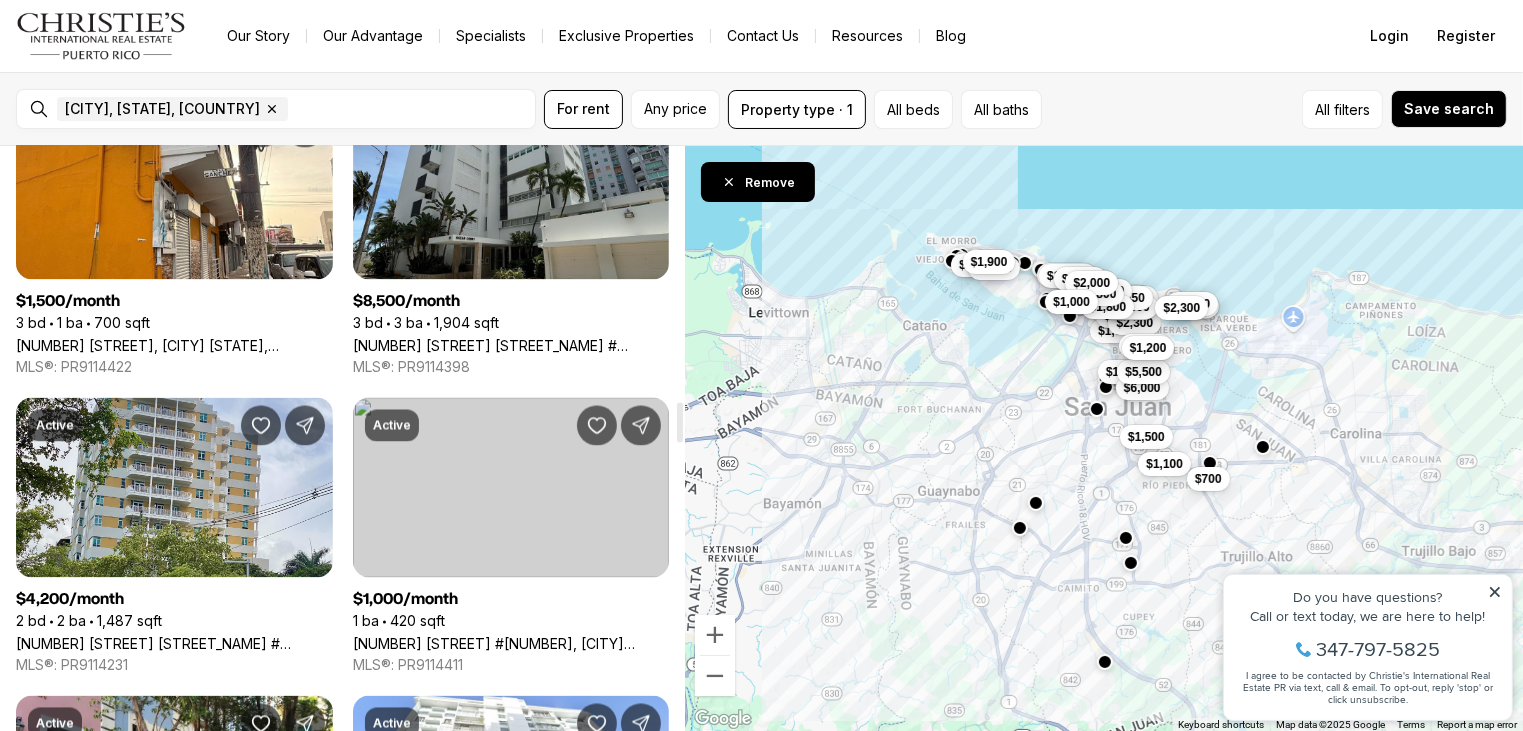 click on "[NUMBER] [STREET] #[NUMBER], [CITY] [STATE], [POSTAL_CODE]" at bounding box center [511, 644] 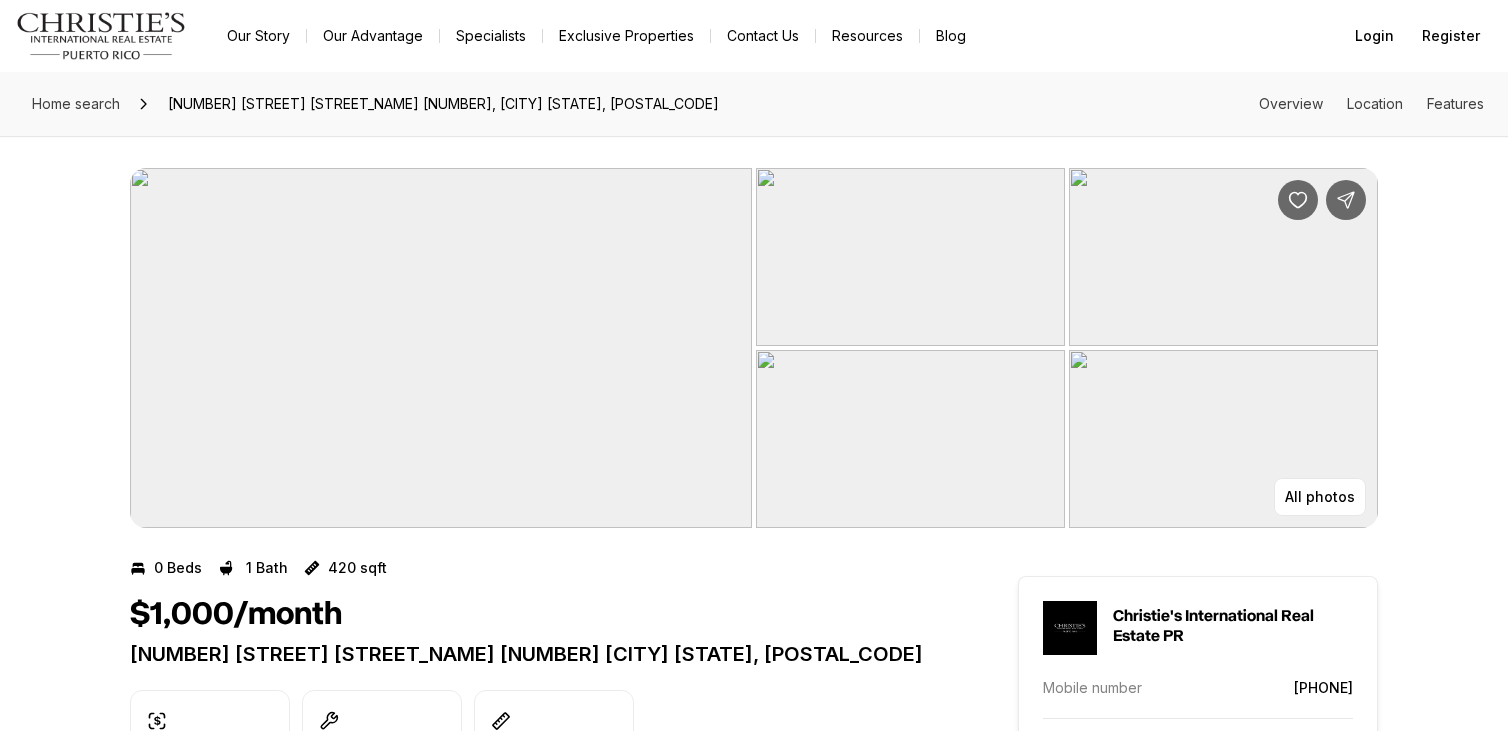 scroll, scrollTop: 0, scrollLeft: 0, axis: both 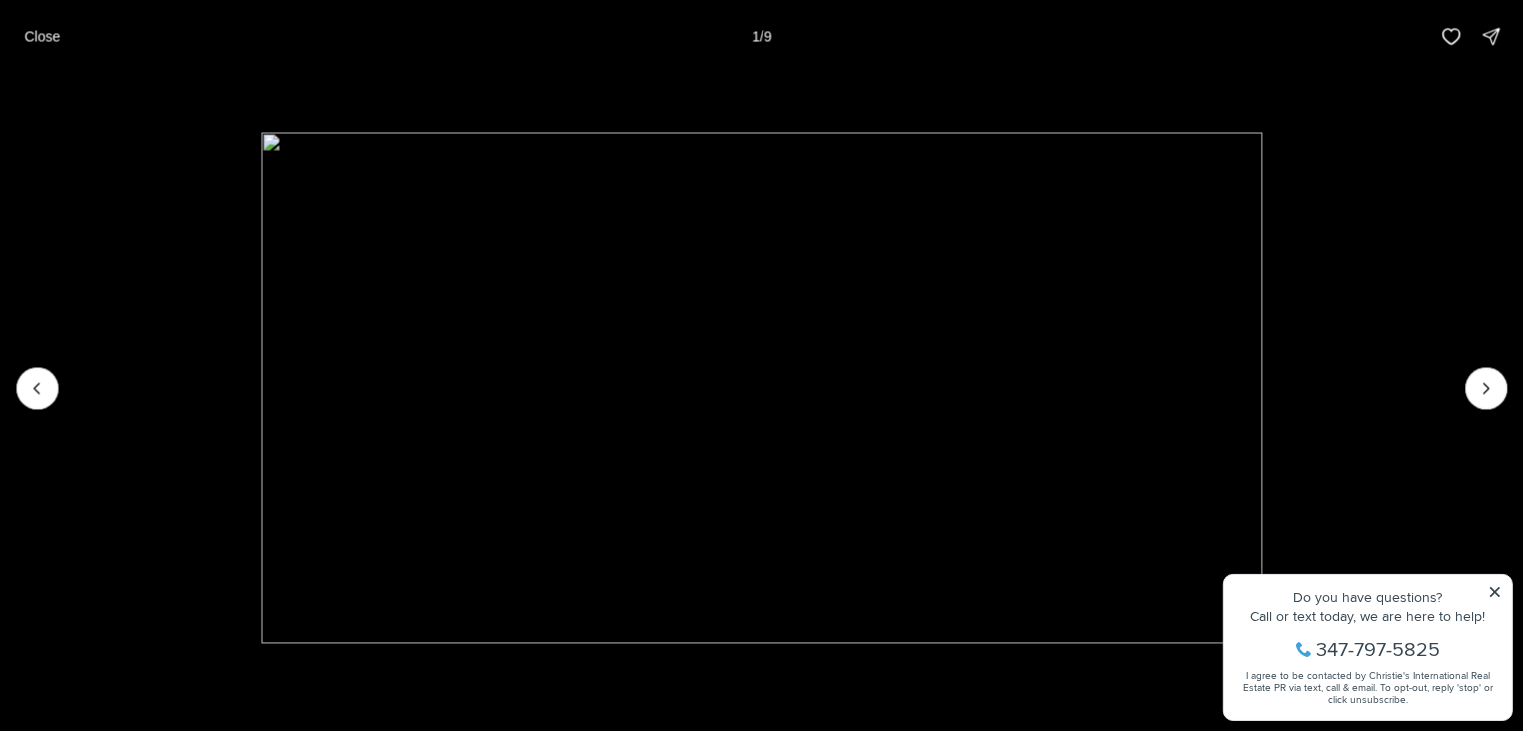 type 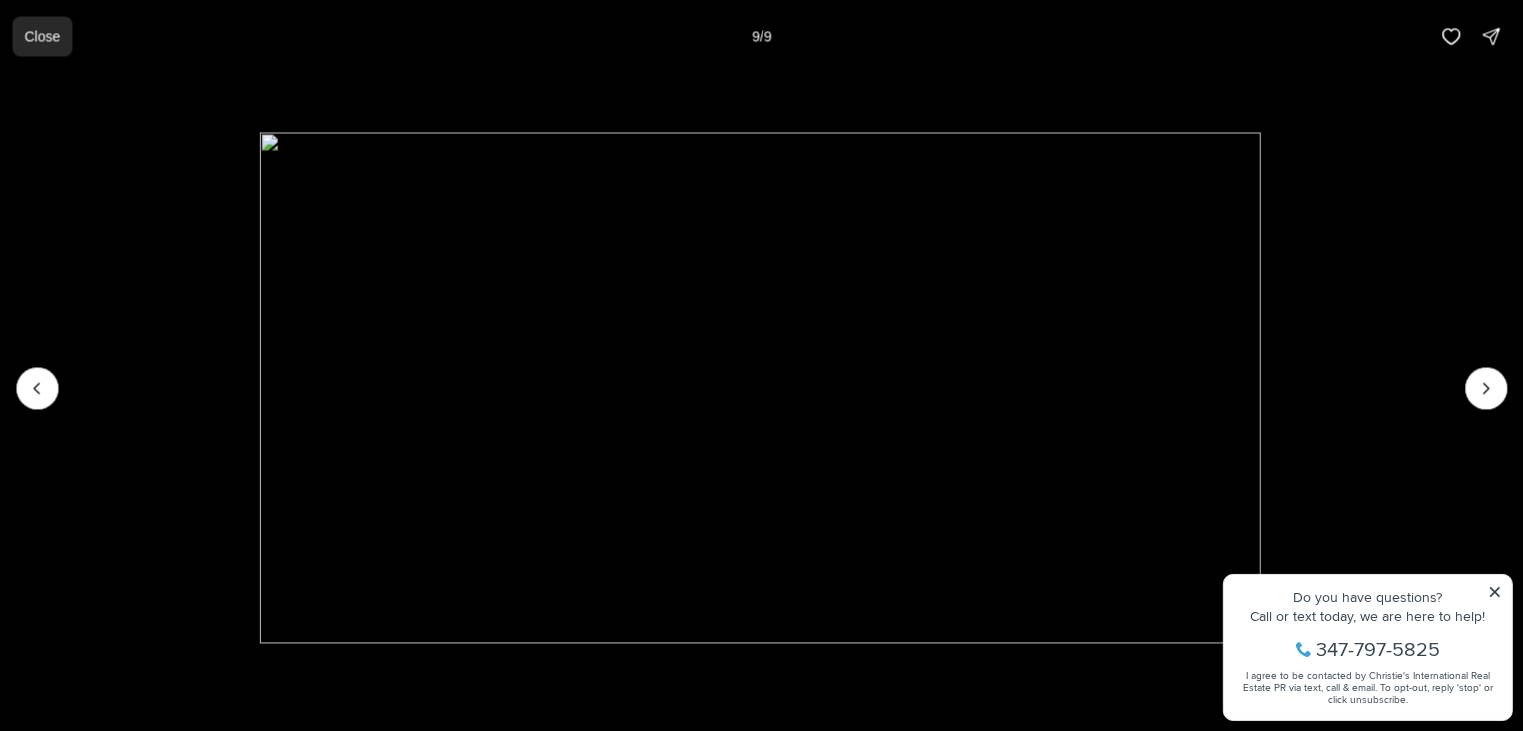 click on "Close" at bounding box center (42, 36) 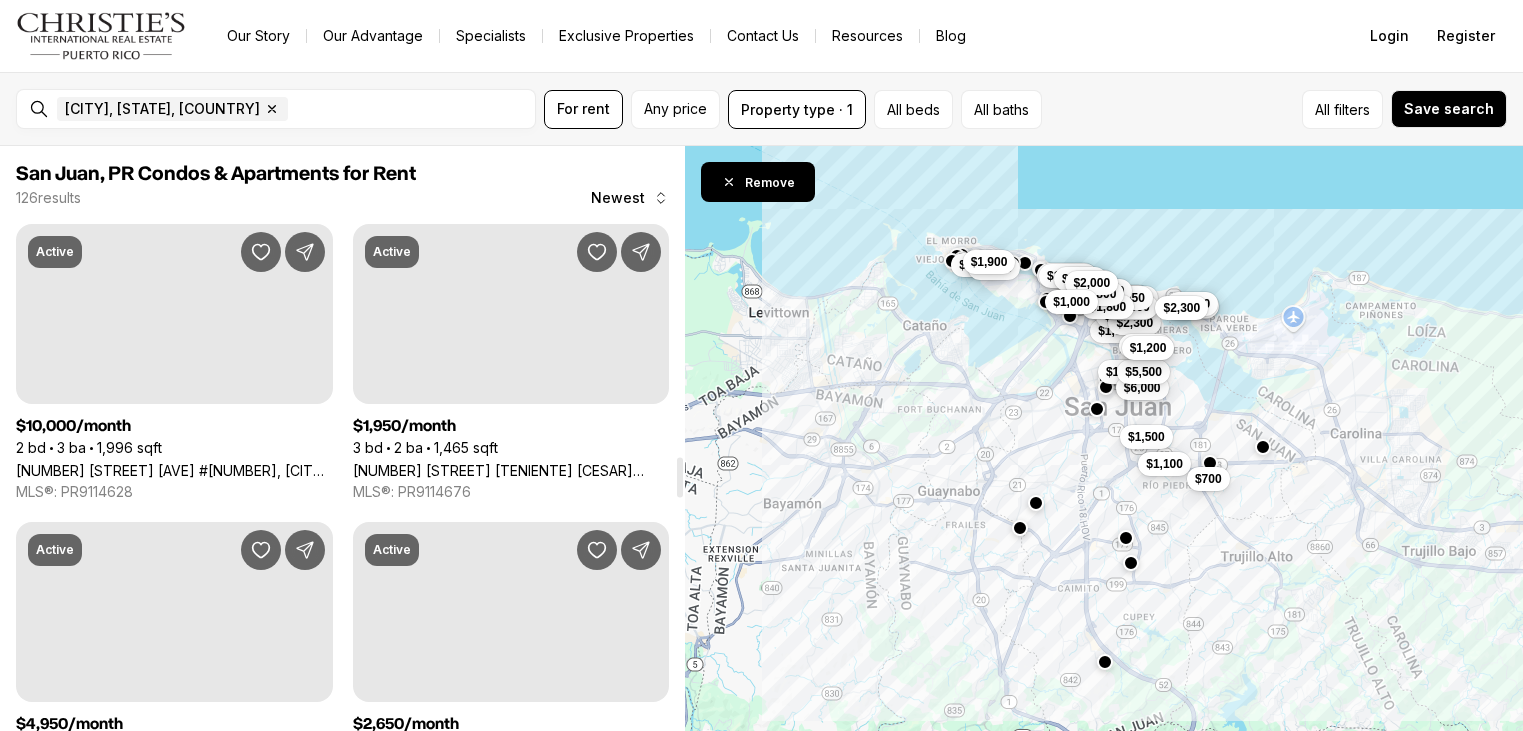 scroll, scrollTop: 0, scrollLeft: 0, axis: both 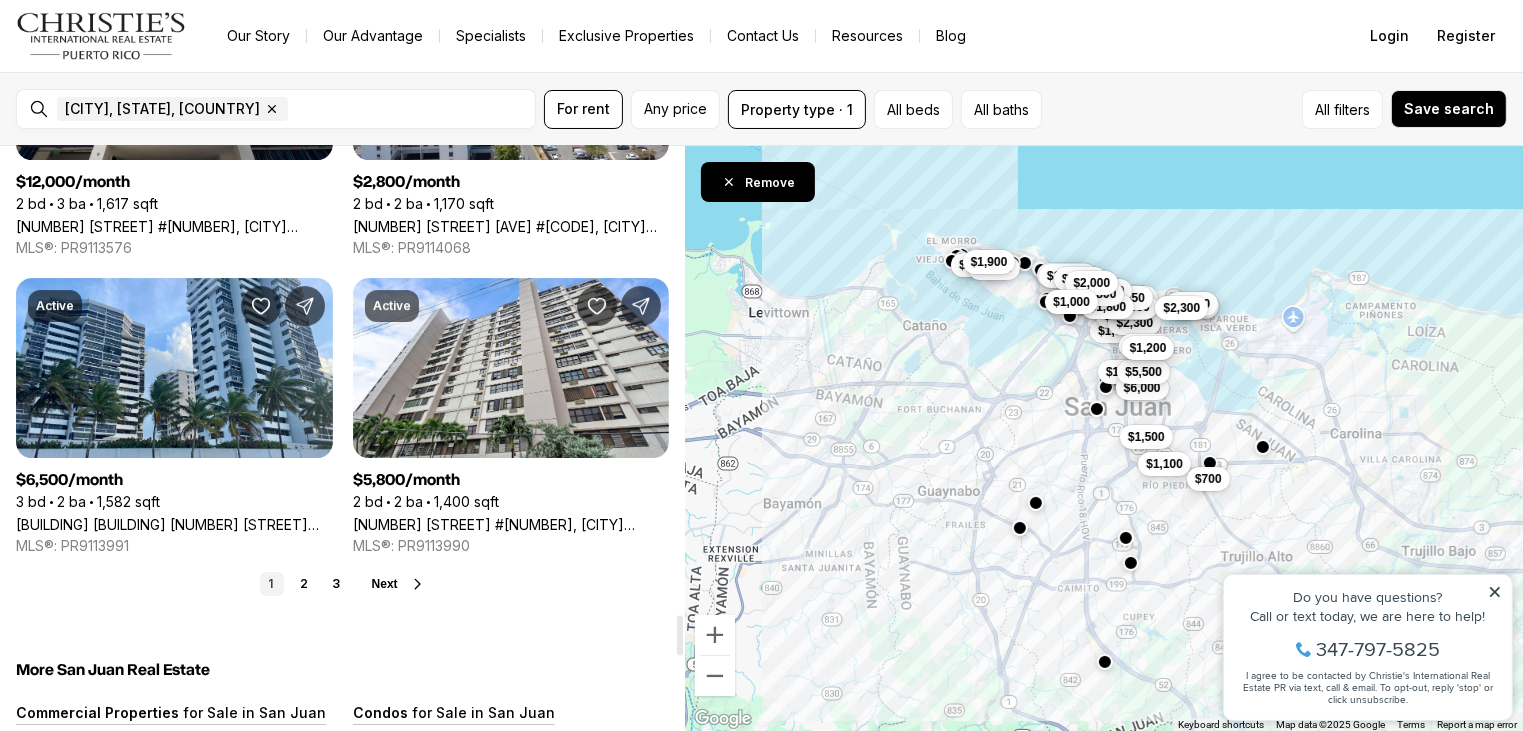 drag, startPoint x: 301, startPoint y: 583, endPoint x: 310, endPoint y: 589, distance: 10.816654 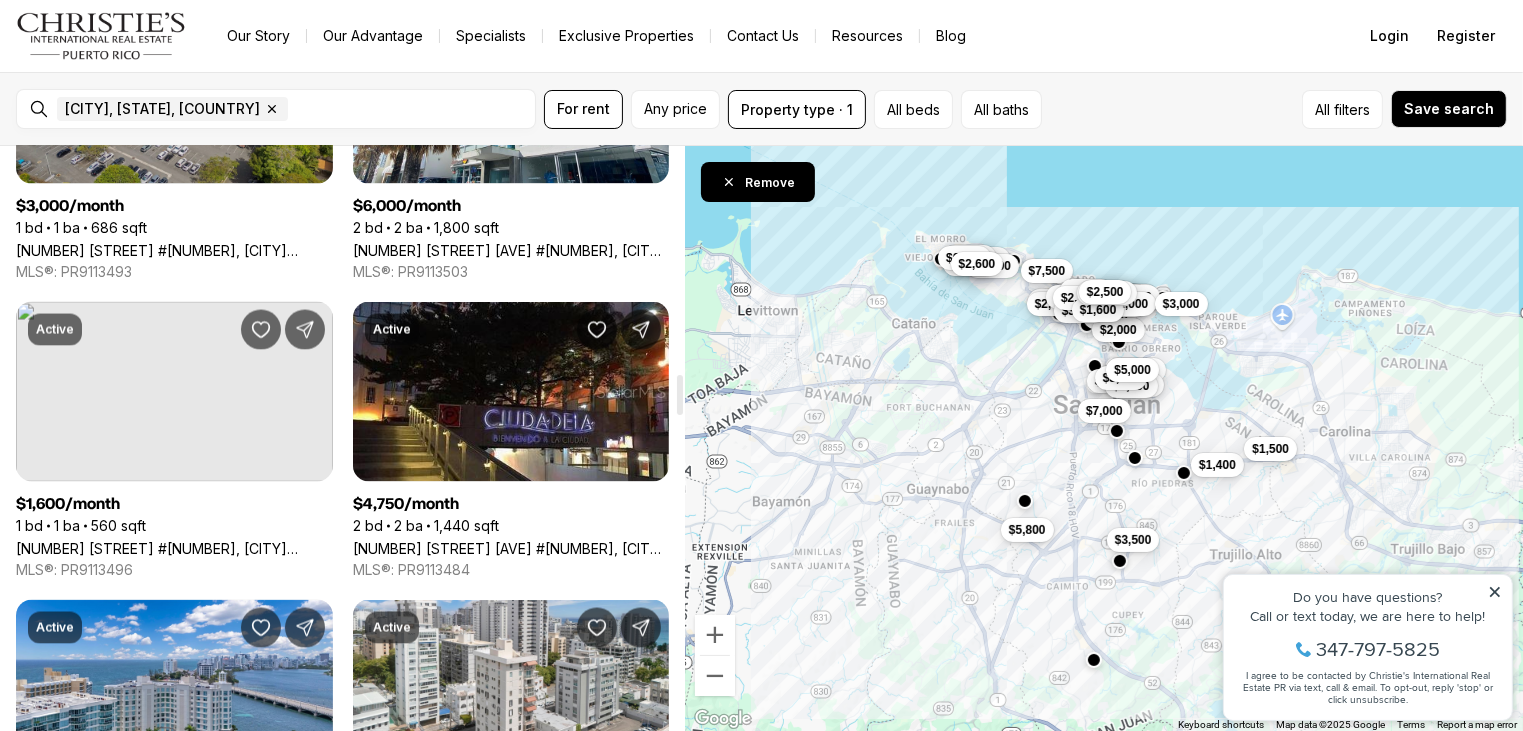 scroll, scrollTop: 3300, scrollLeft: 0, axis: vertical 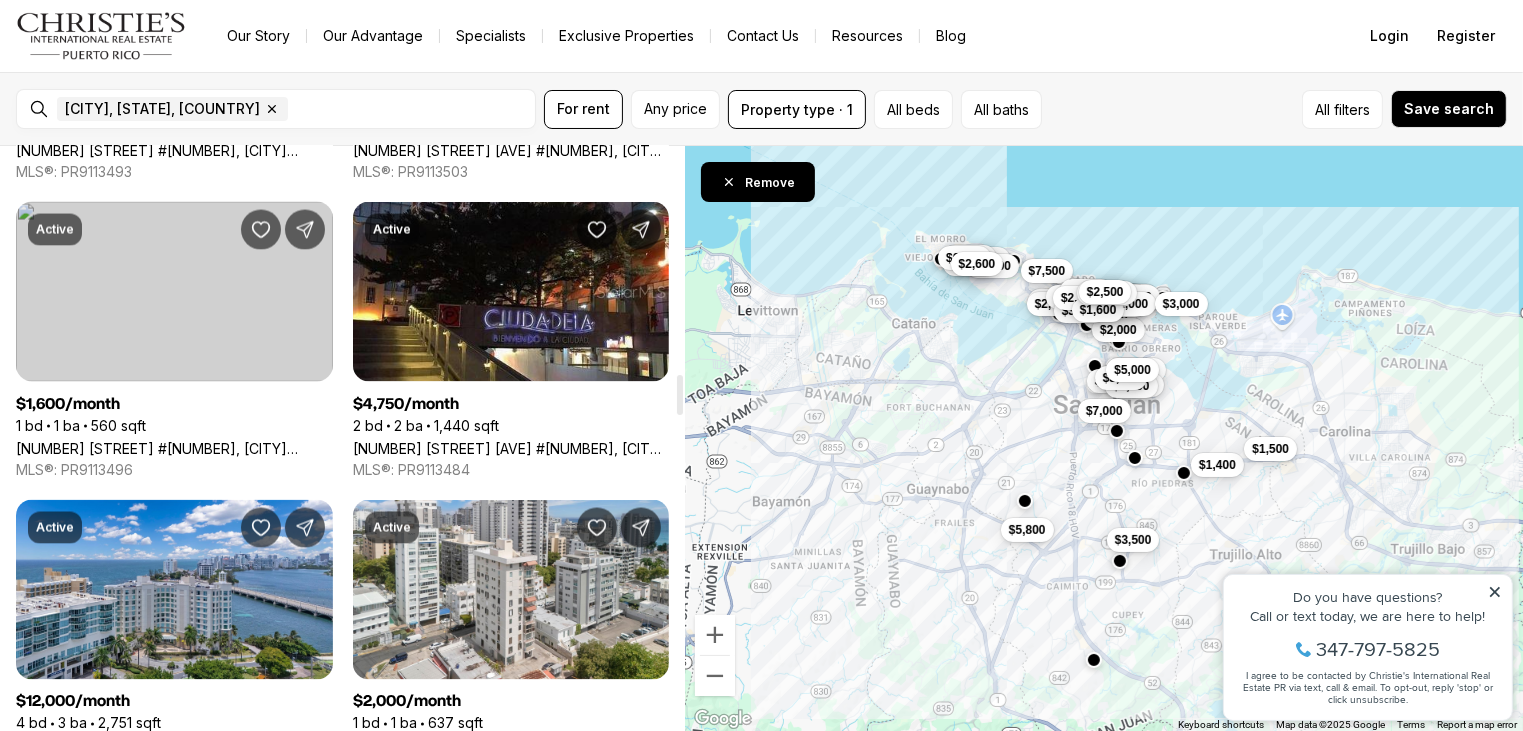 click on "[NUMBER] [STREET] #[NUMBER], [CITY] [STATE], [POSTAL_CODE]" at bounding box center (174, 448) 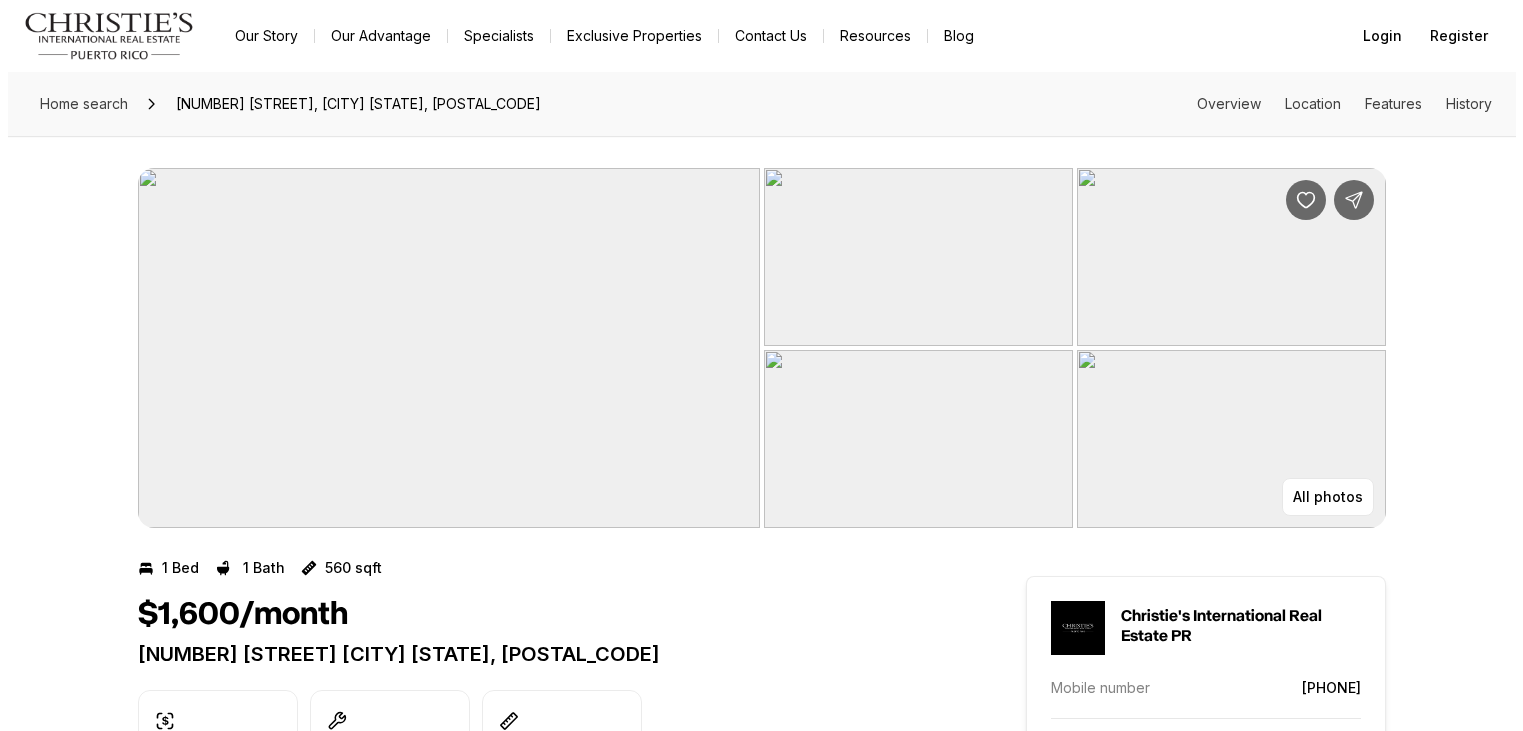 scroll, scrollTop: 0, scrollLeft: 0, axis: both 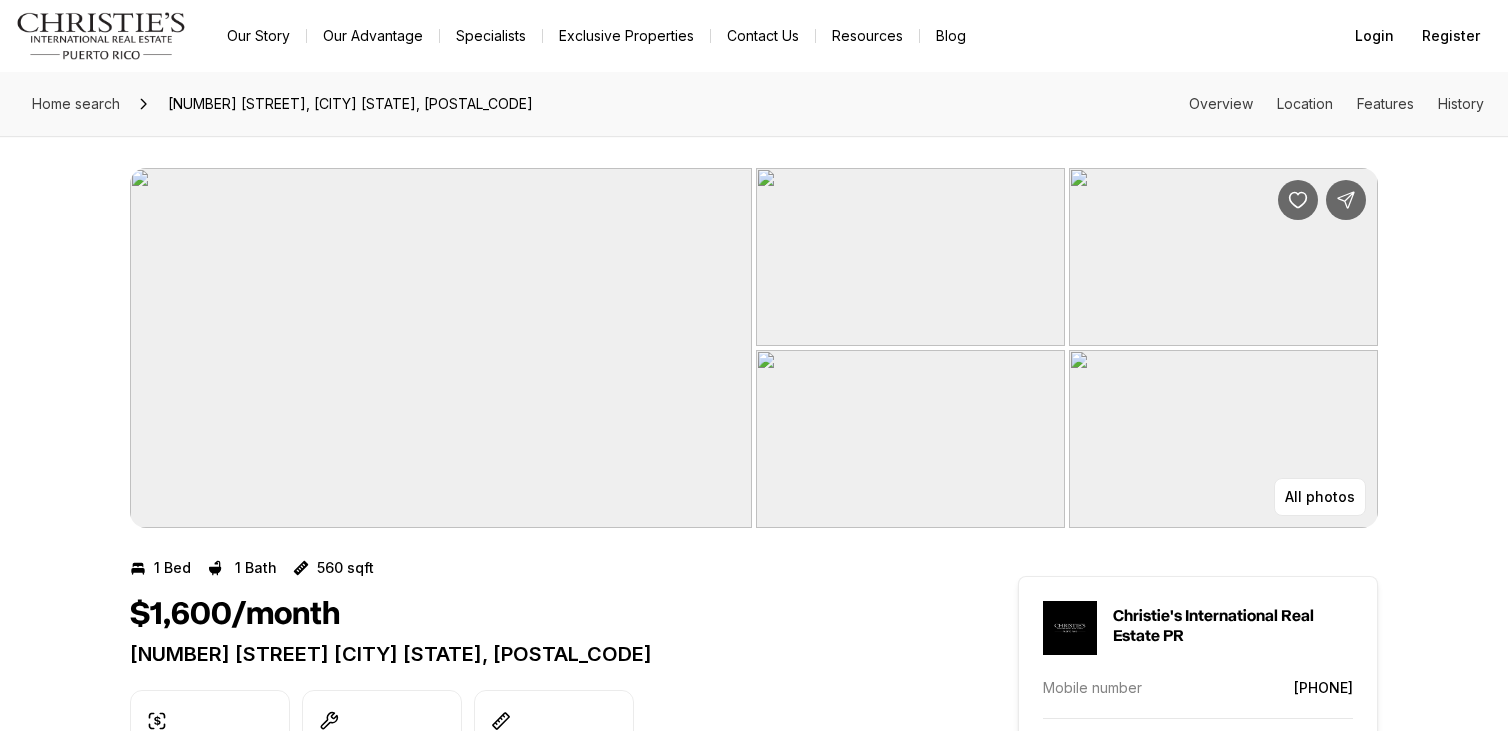click at bounding box center [441, 348] 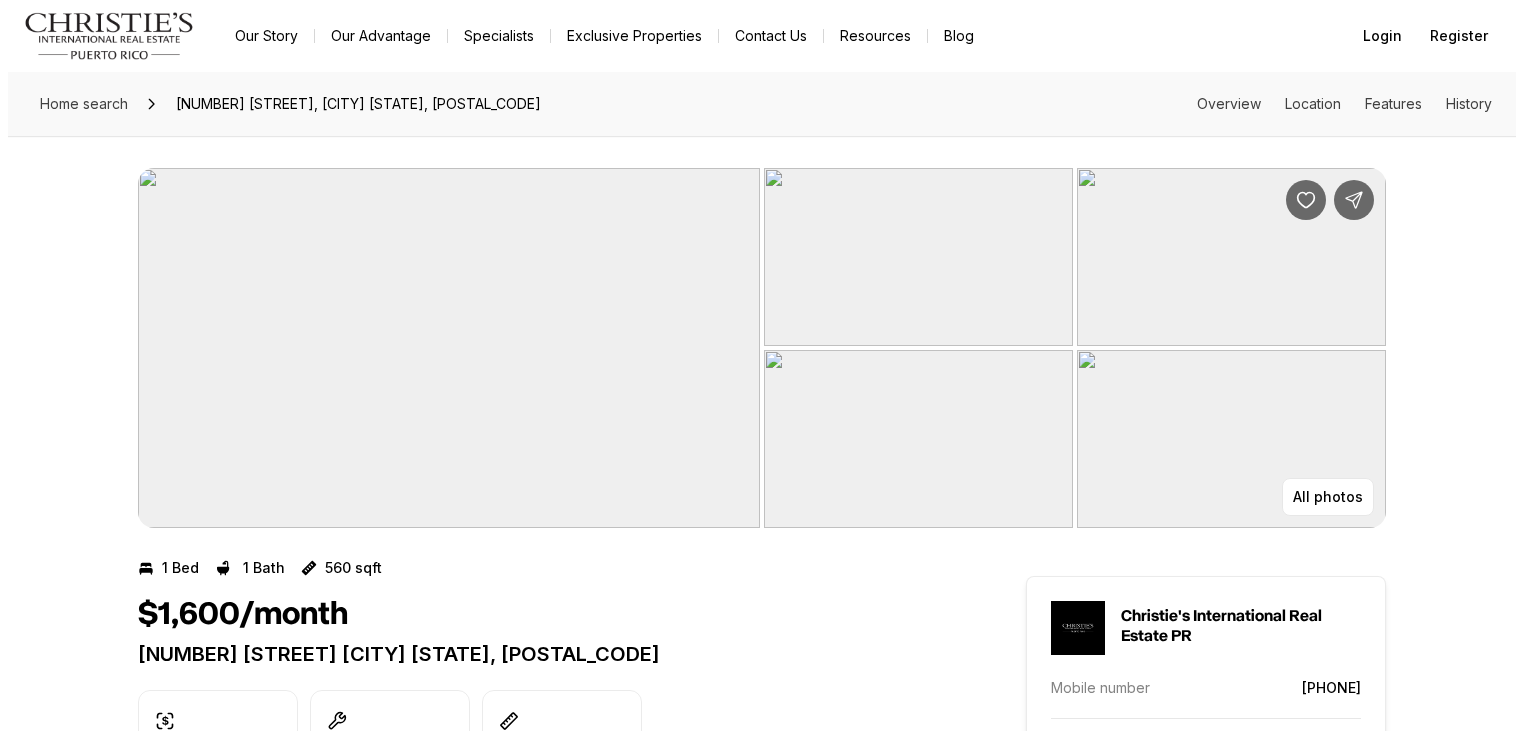 scroll, scrollTop: 0, scrollLeft: 0, axis: both 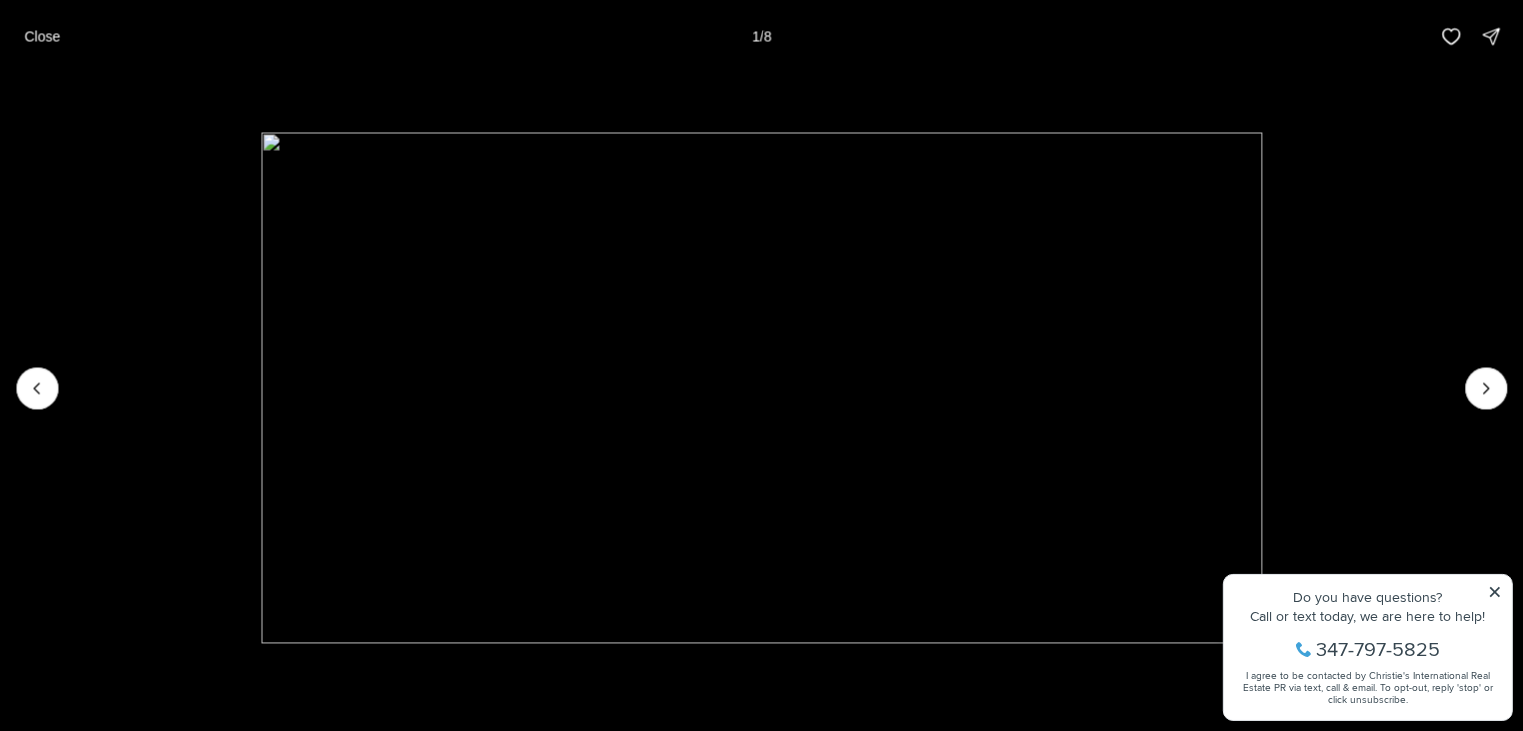 type 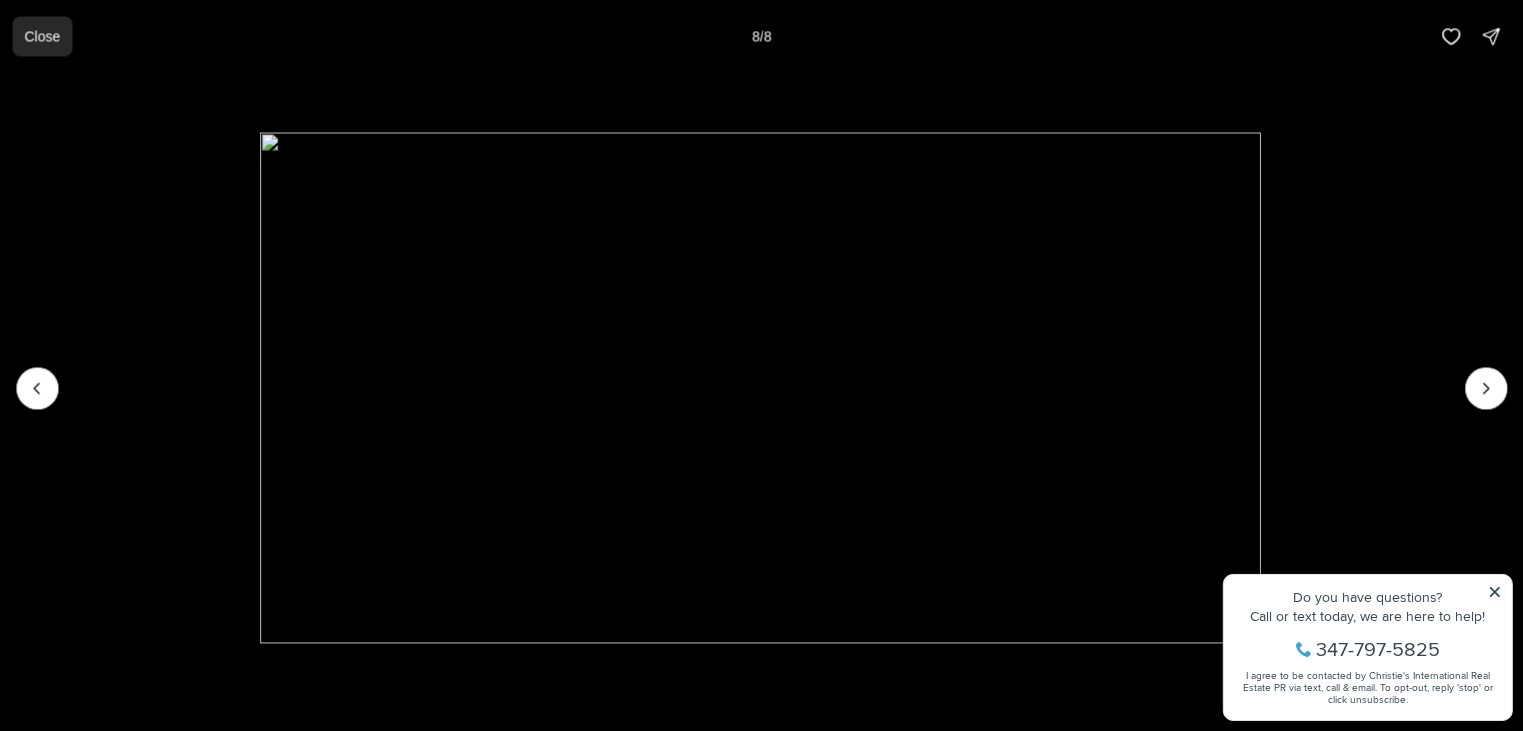 click on "Close" at bounding box center (42, 36) 